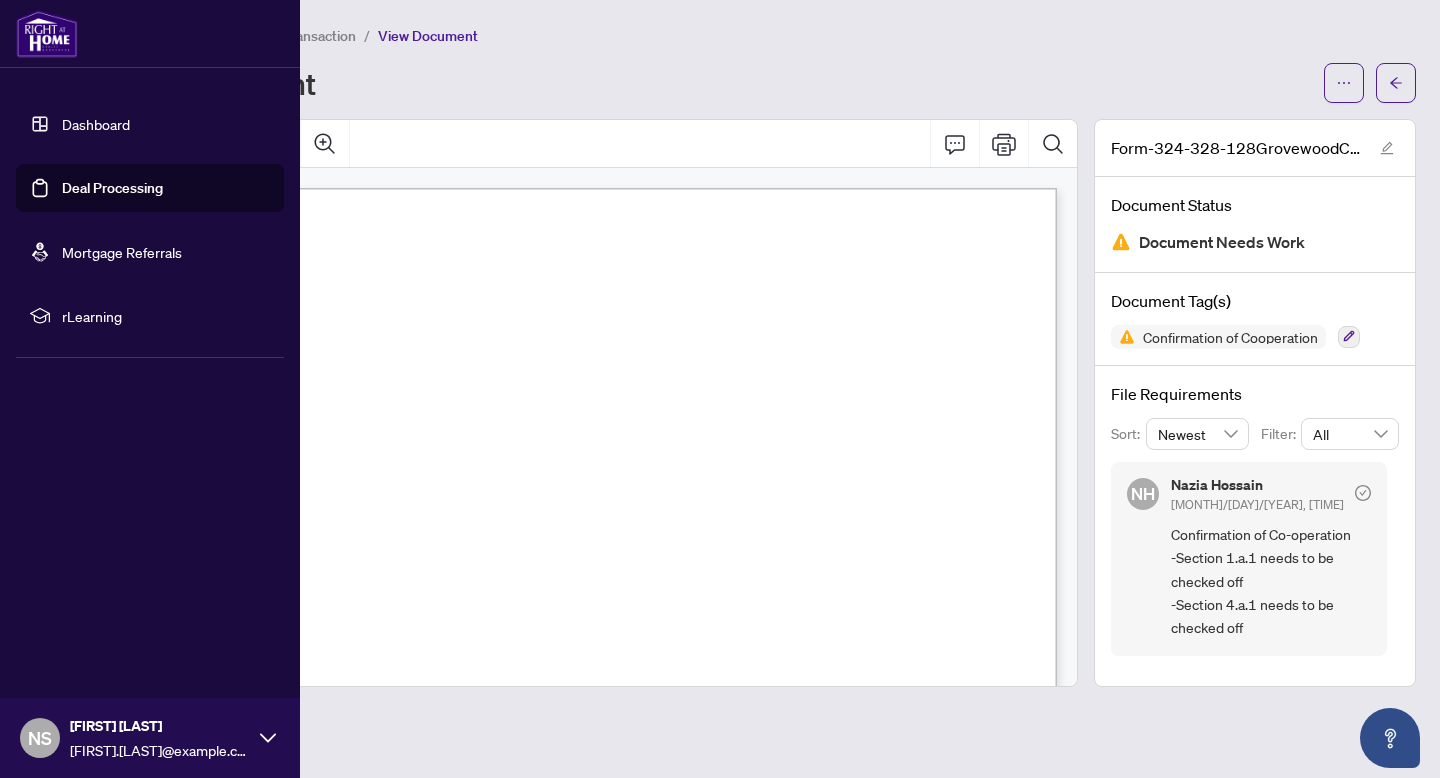 scroll, scrollTop: 0, scrollLeft: 0, axis: both 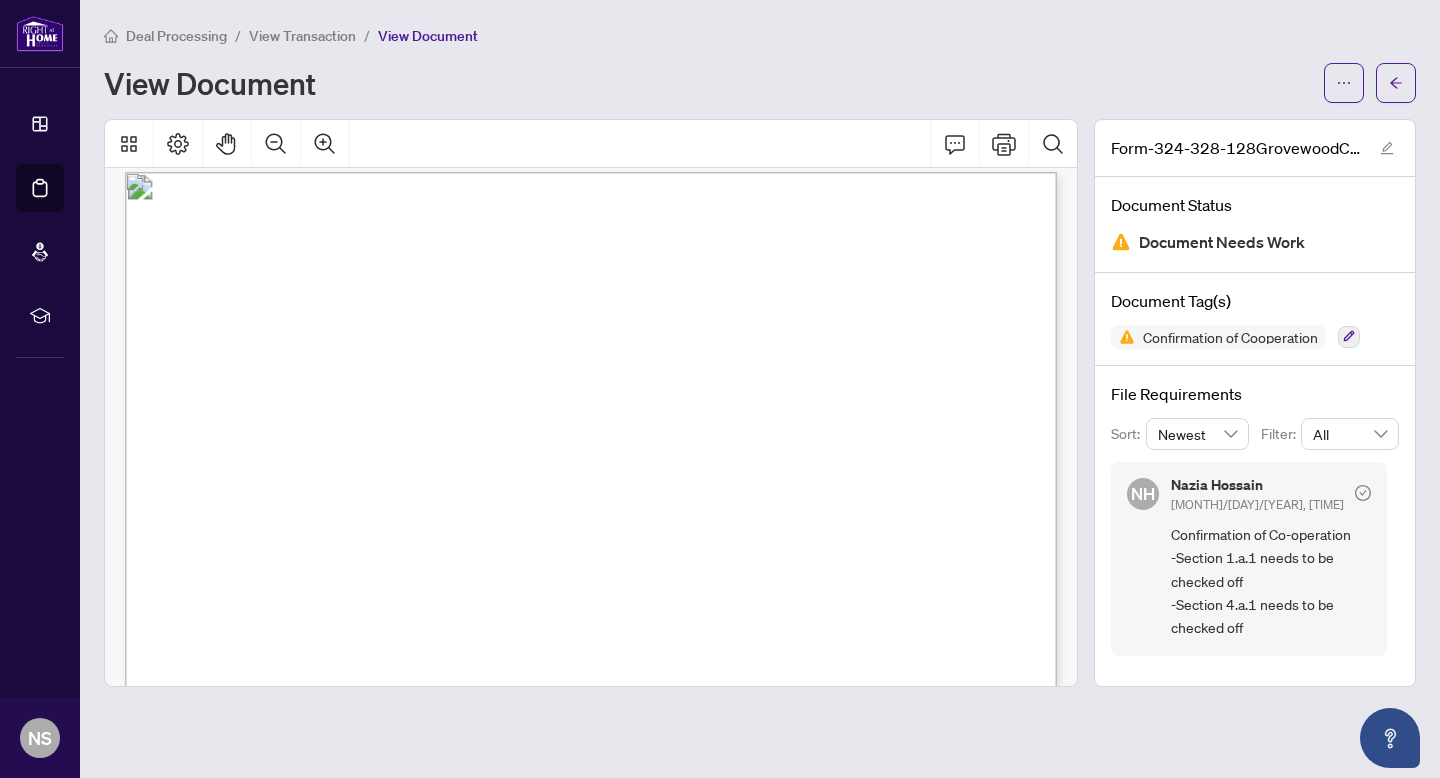 click on "View Transaction" at bounding box center [302, 36] 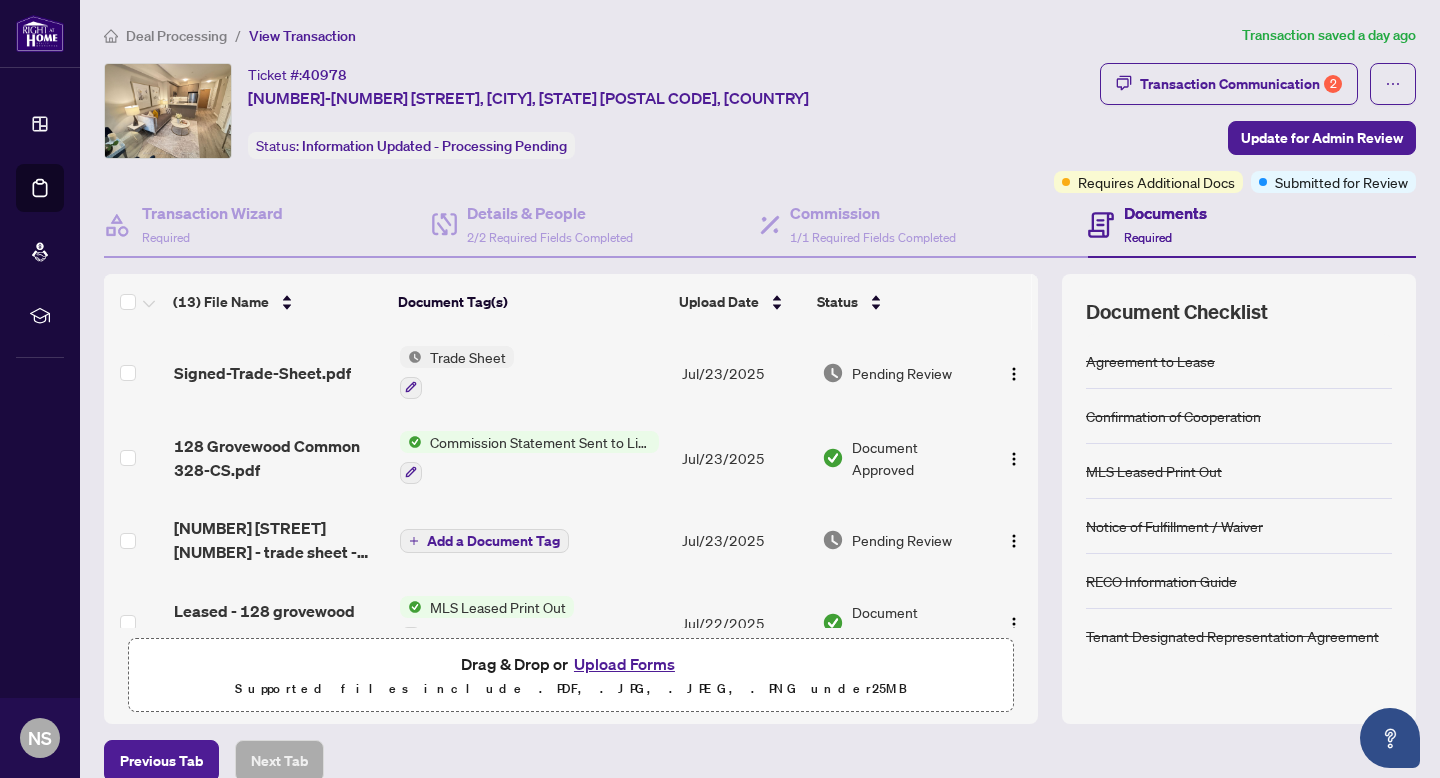 click on "Deal Processing" at bounding box center (176, 36) 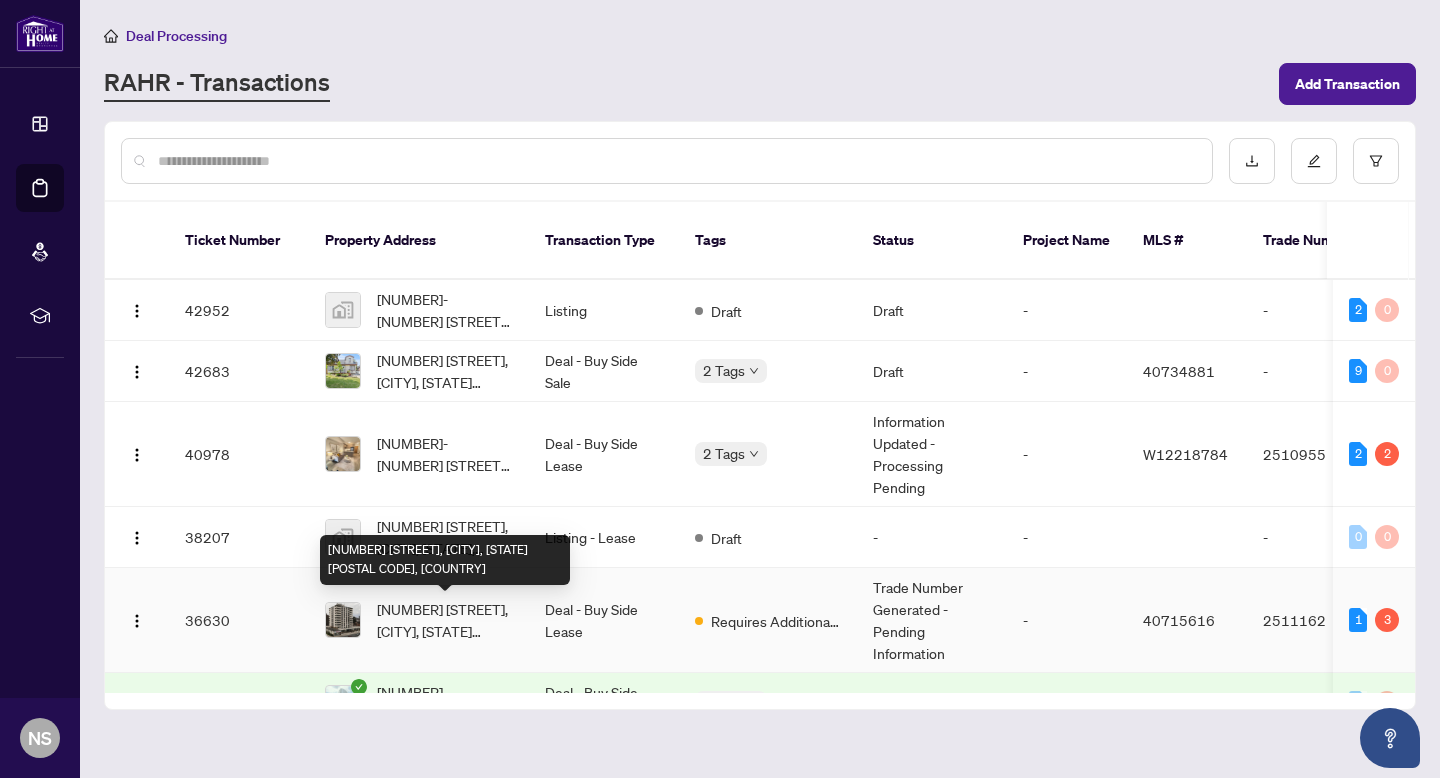 click on "[NUMBER] [STREET], [CITY], [STATE] [POSTAL CODE], [COUNTRY]" at bounding box center [445, 620] 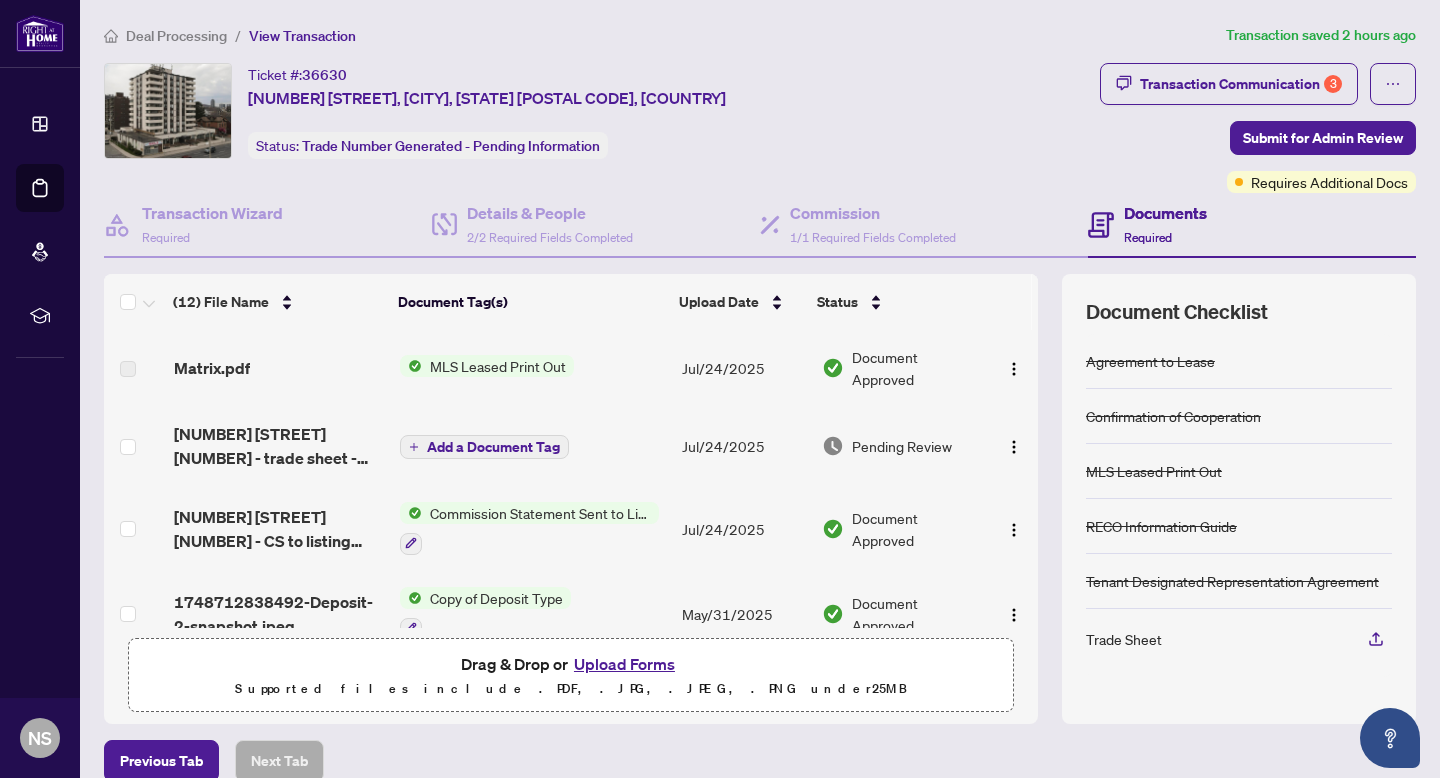 click on "Upload Forms" at bounding box center [624, 664] 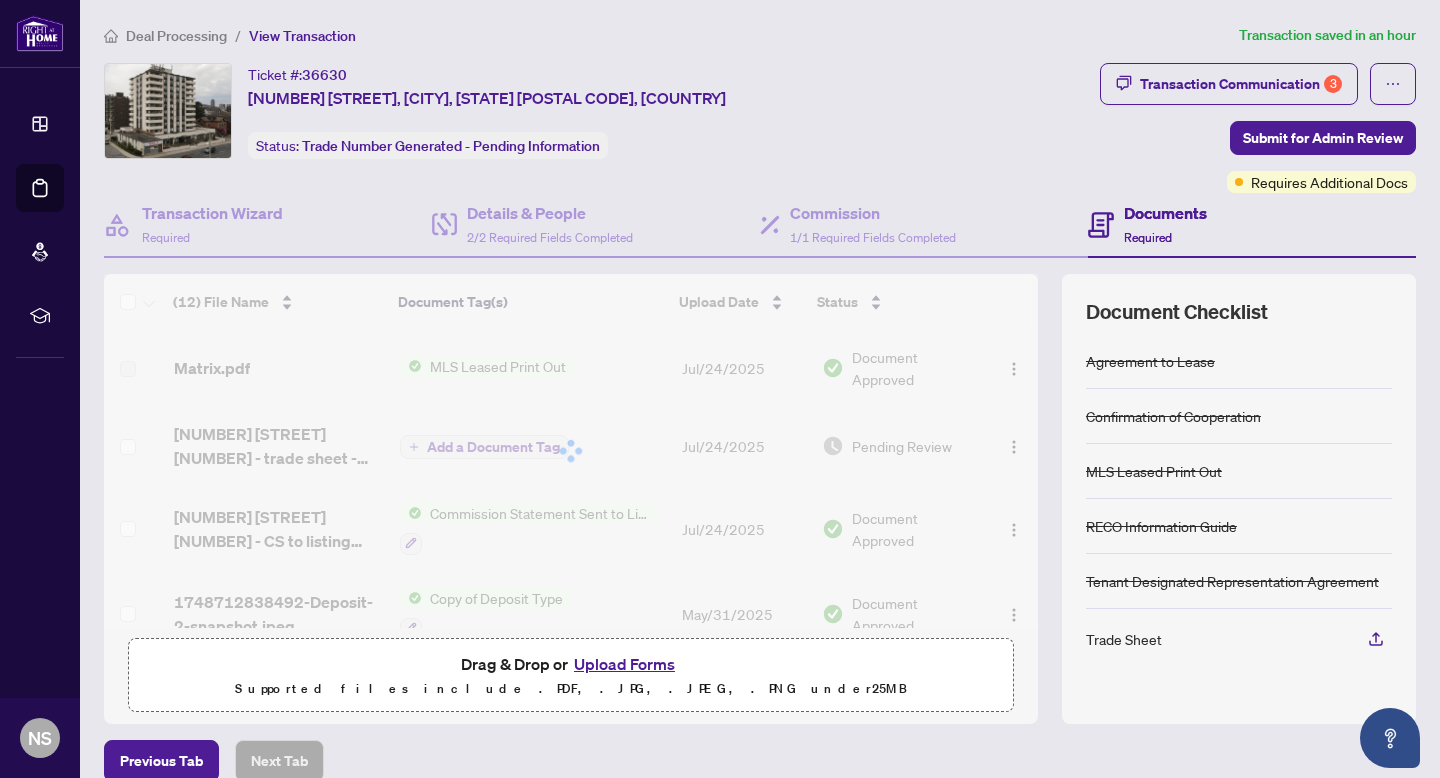type 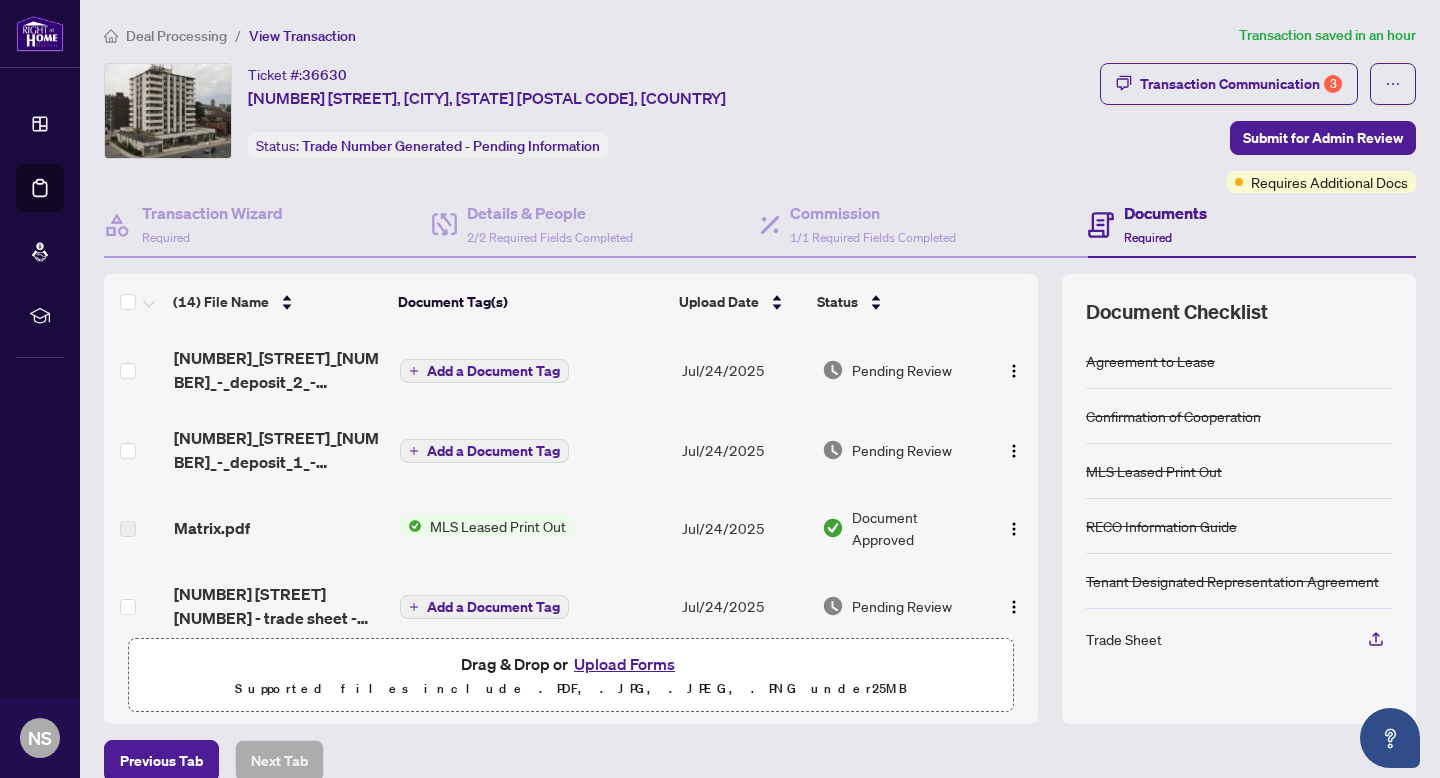 click on "Add a Document Tag" at bounding box center (493, 371) 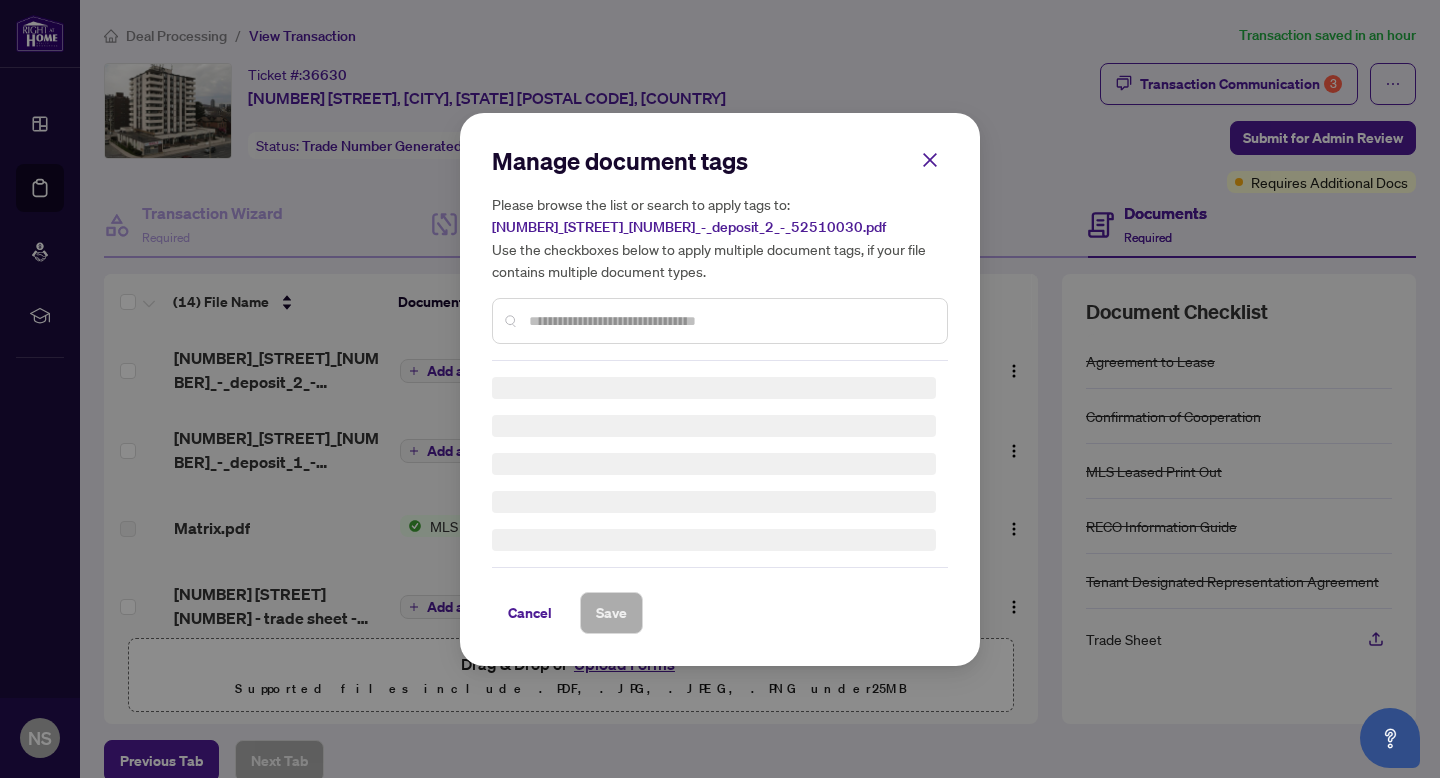click on "Manage document tags Please browse the list or search to apply tags to:   [NUMBER]_[STREET]_[NUMBER]__802_-_deposit_2_-_52510030.pdf   Use the checkboxes below to apply multiple document tags, if your file contains multiple document types." at bounding box center [720, 253] 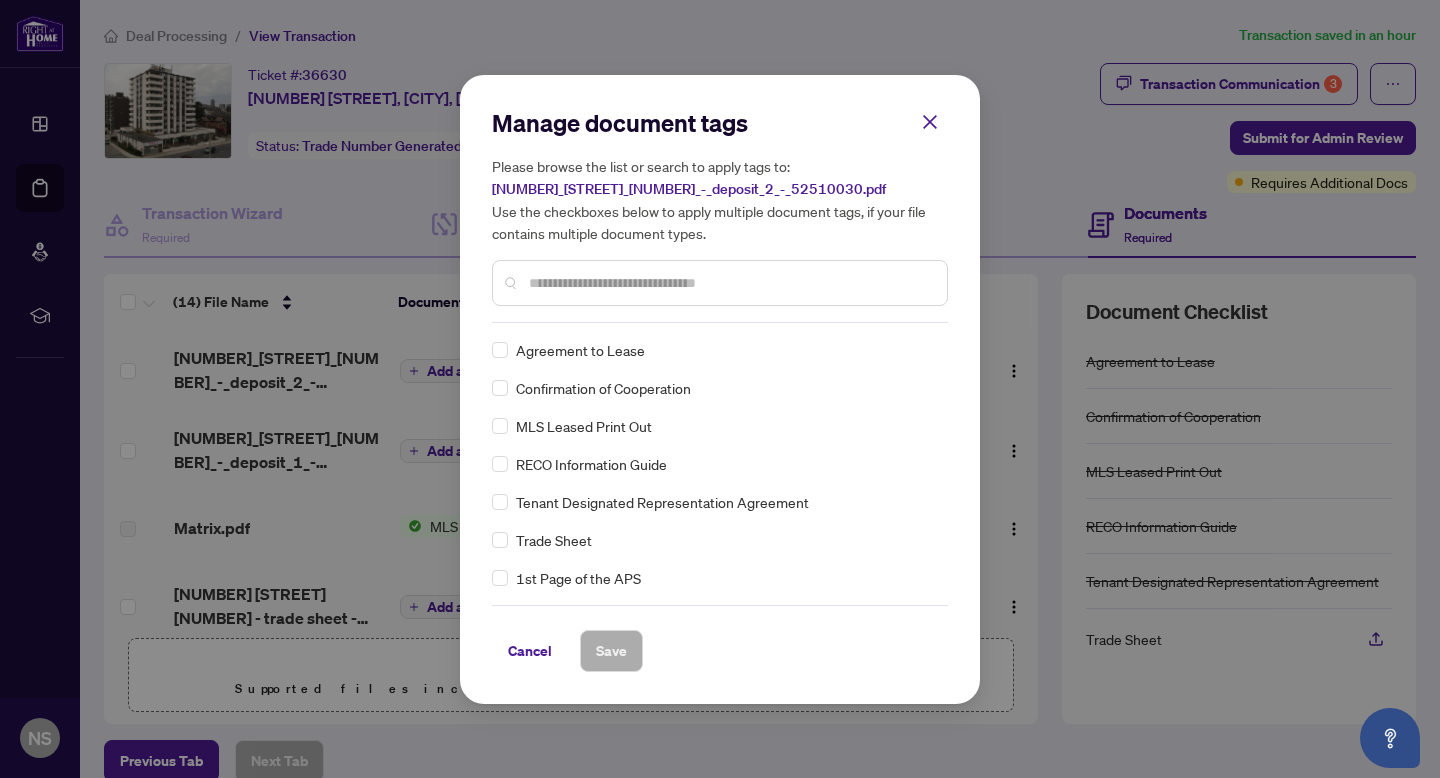 click at bounding box center (730, 283) 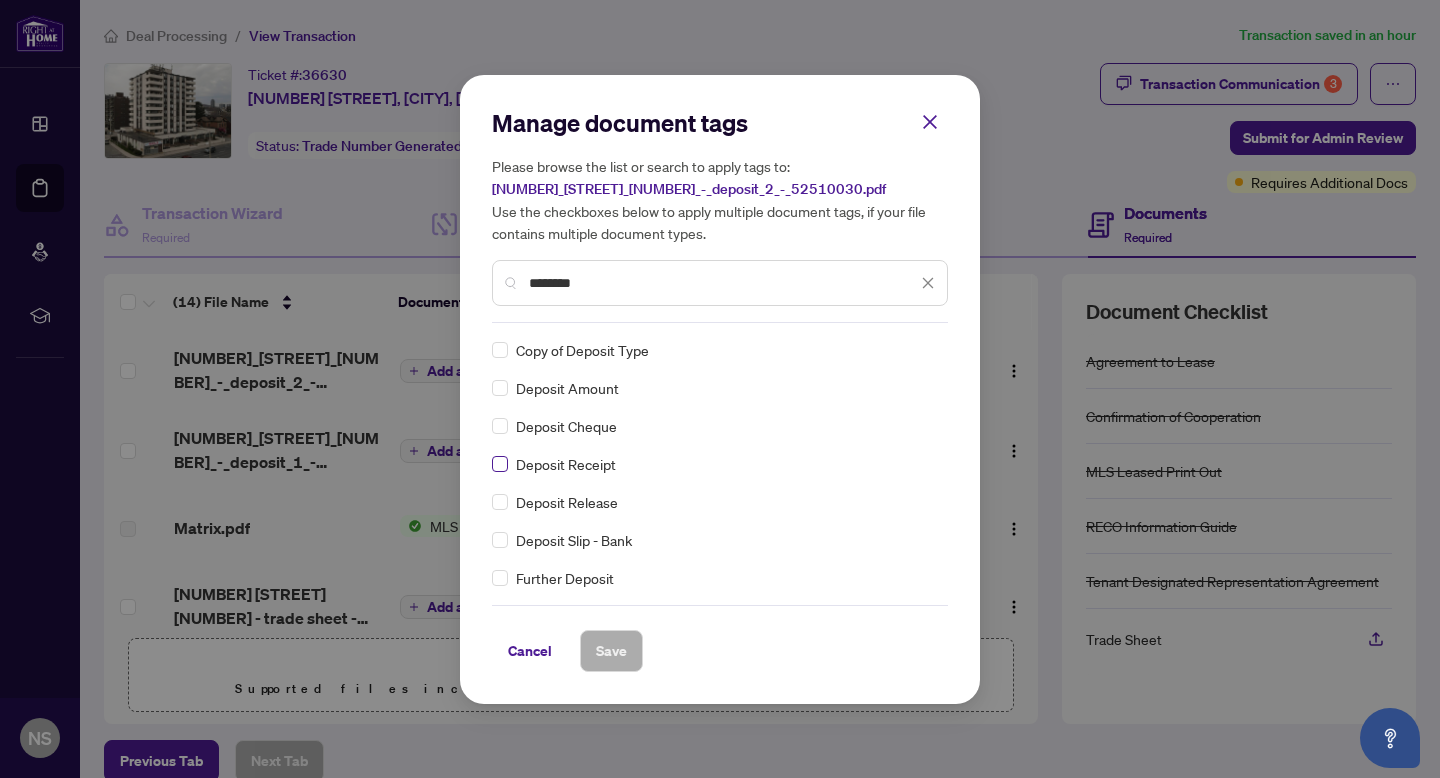 type on "*******" 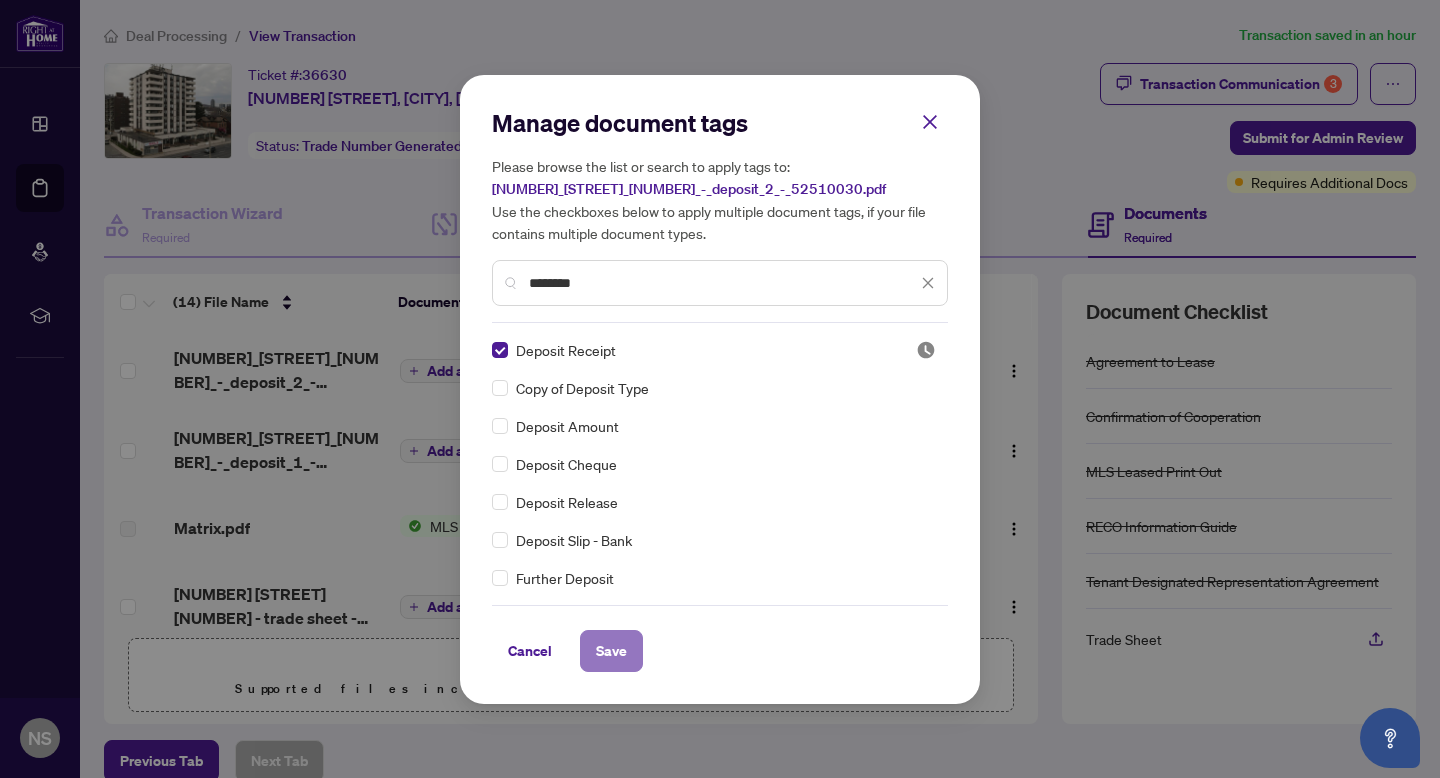 click on "Save" at bounding box center (611, 651) 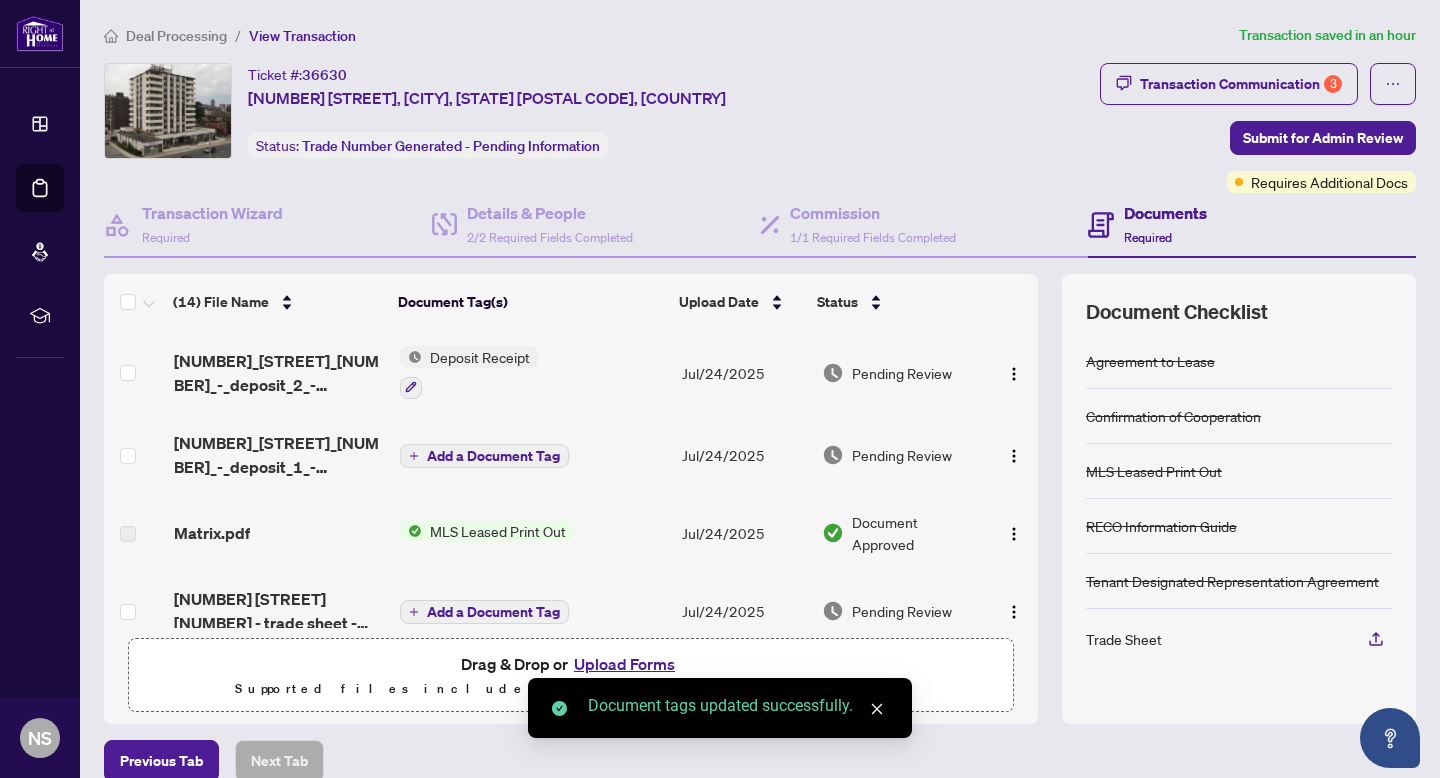 click on "Add a Document Tag" at bounding box center [493, 456] 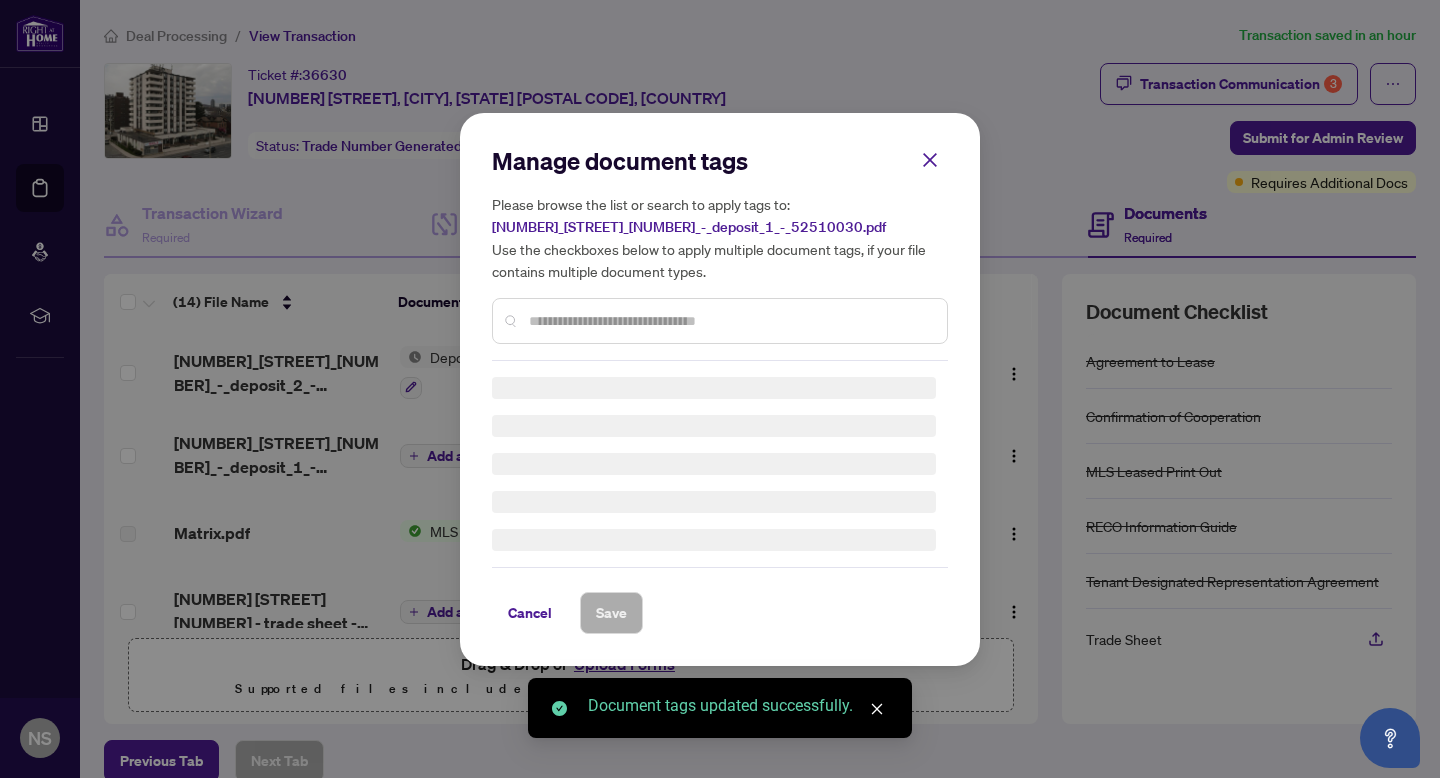 click on "Manage document tags Please browse the list or search to apply tags to:   [NUMBER]_[STREET]_[NUMBER]__802_-_deposit_1_-_52510030.pdf   Use the checkboxes below to apply multiple document tags, if your file contains multiple document types.   Cancel Save" at bounding box center [720, 389] 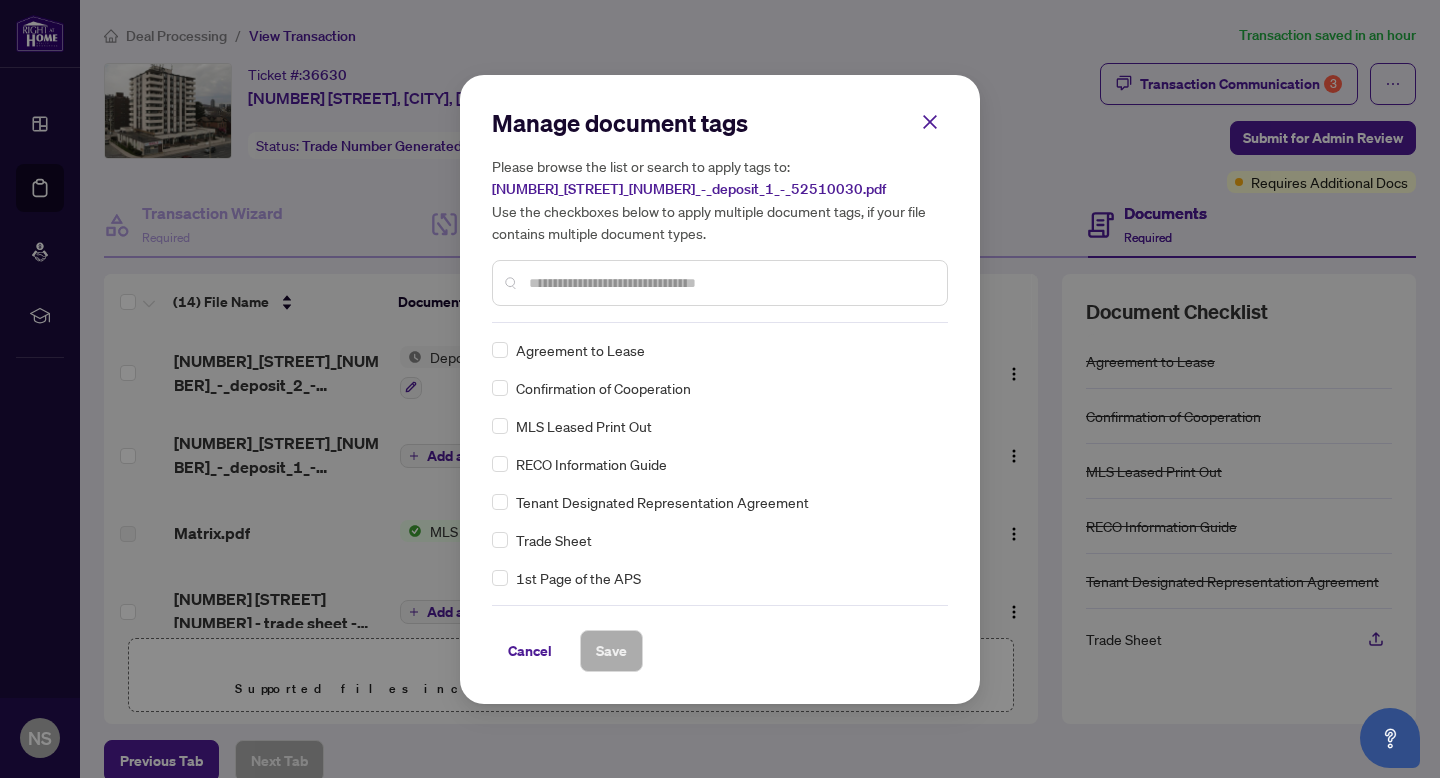 click at bounding box center [730, 283] 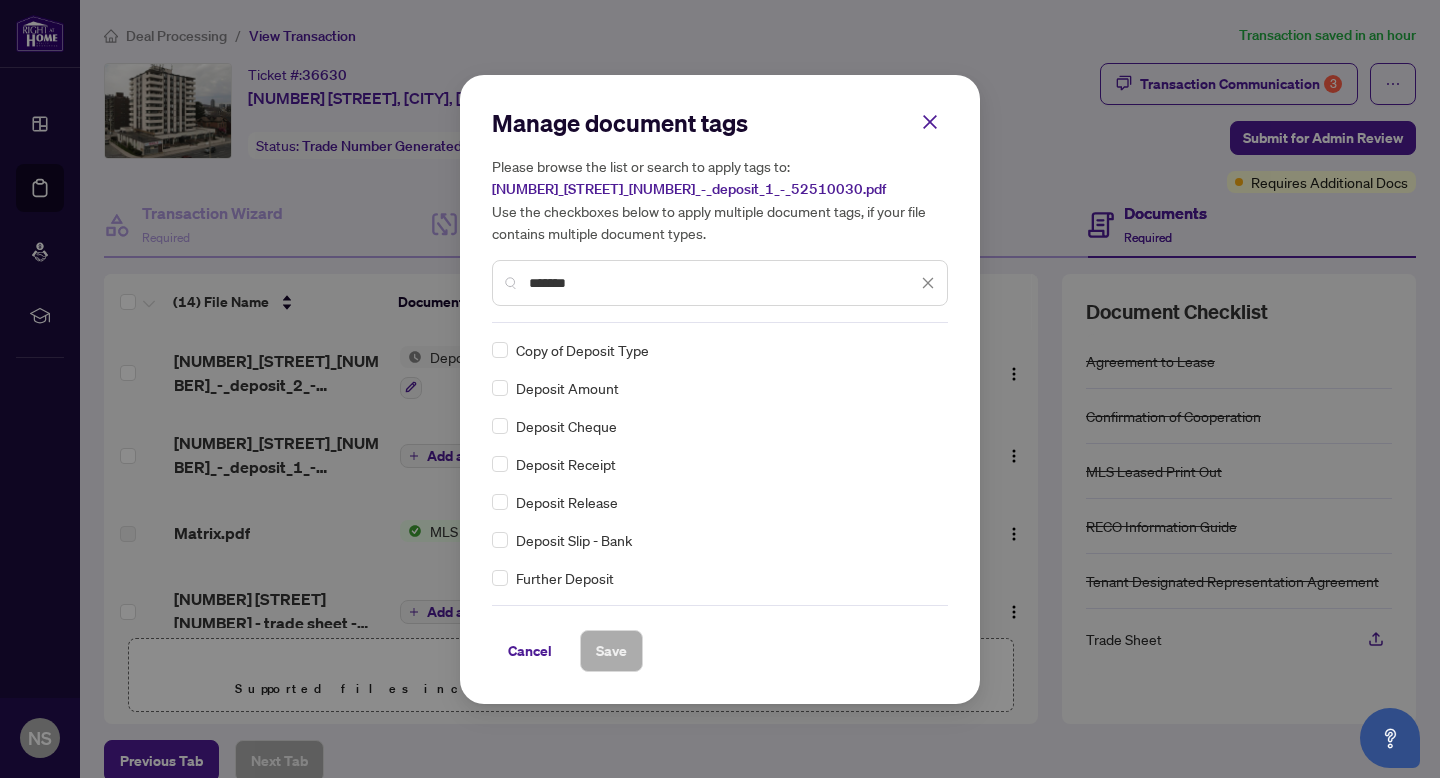 type on "*******" 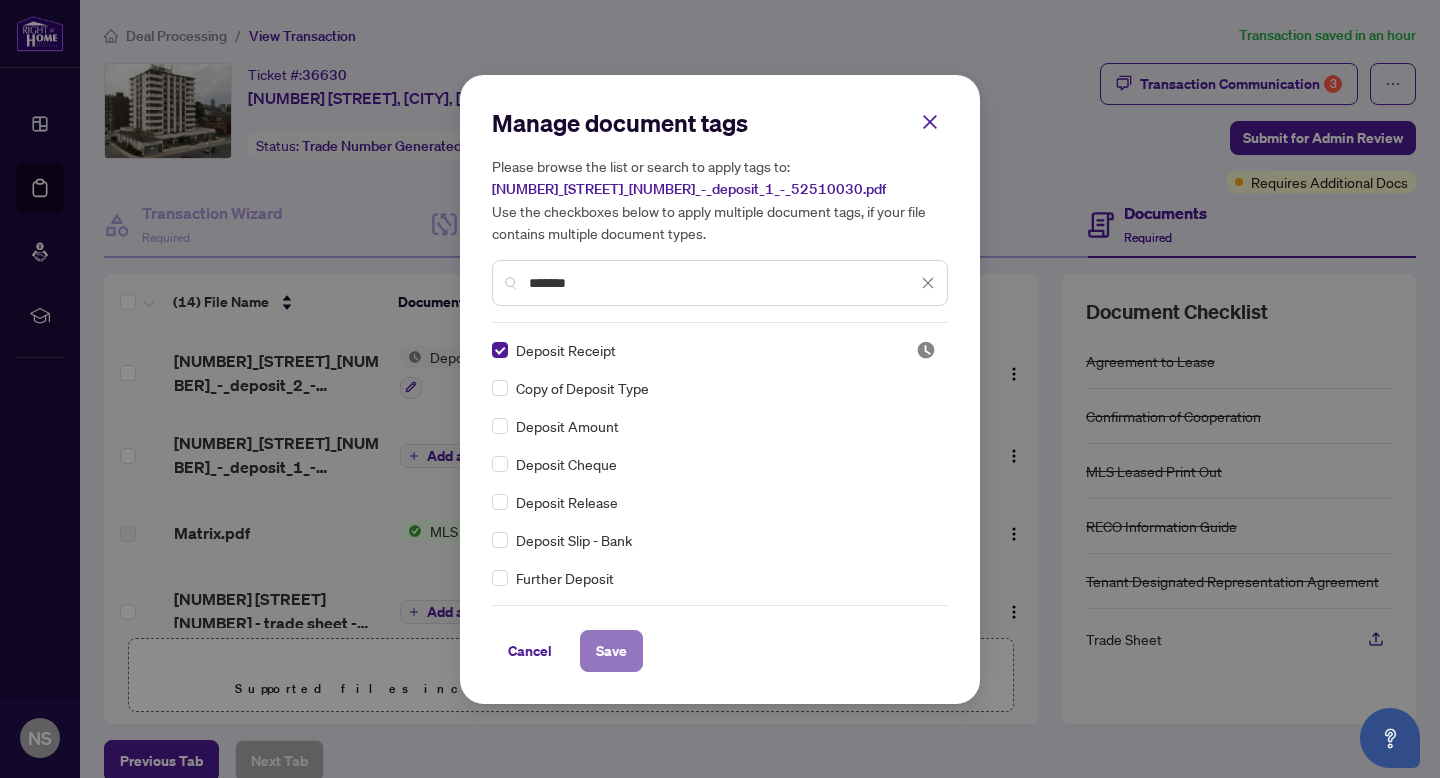 click on "Save" at bounding box center [611, 651] 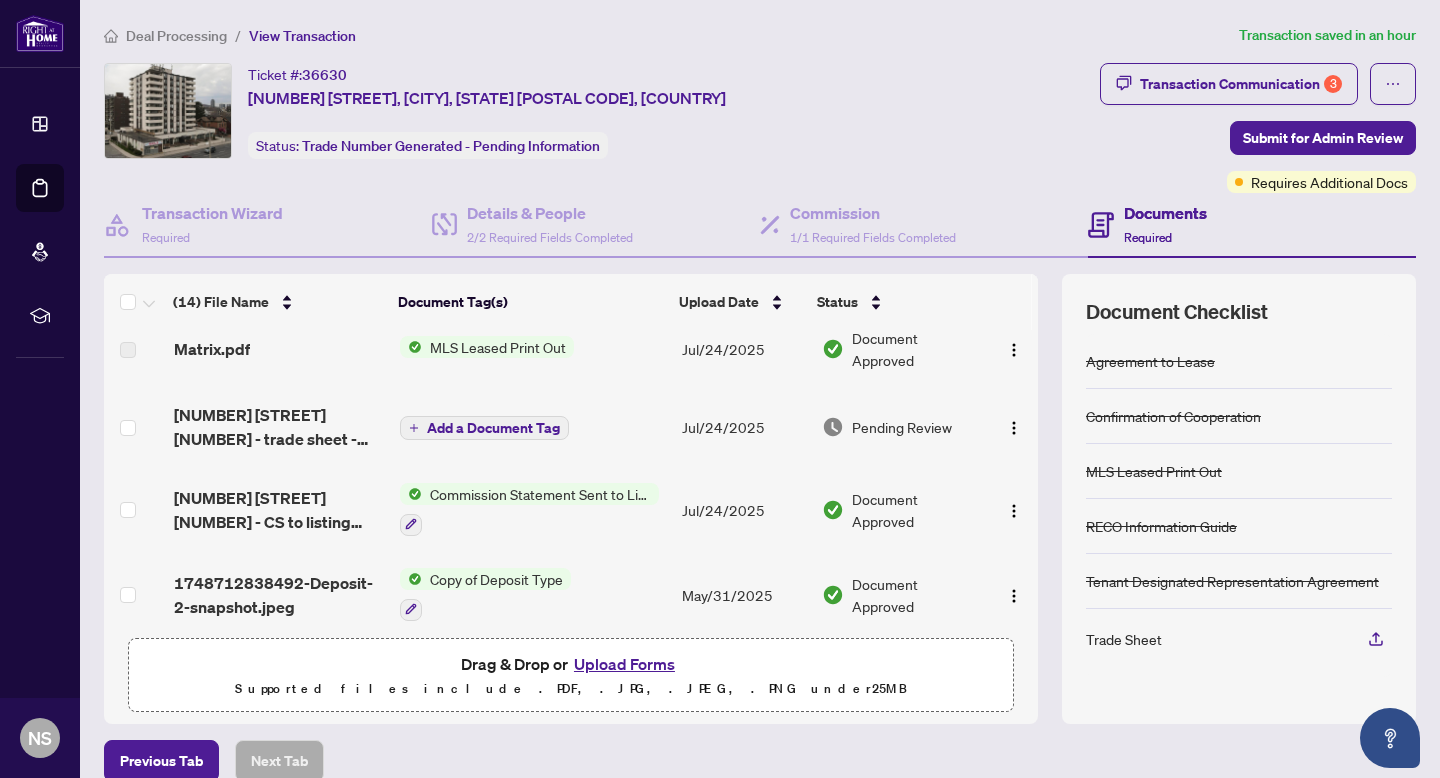 scroll, scrollTop: 197, scrollLeft: 0, axis: vertical 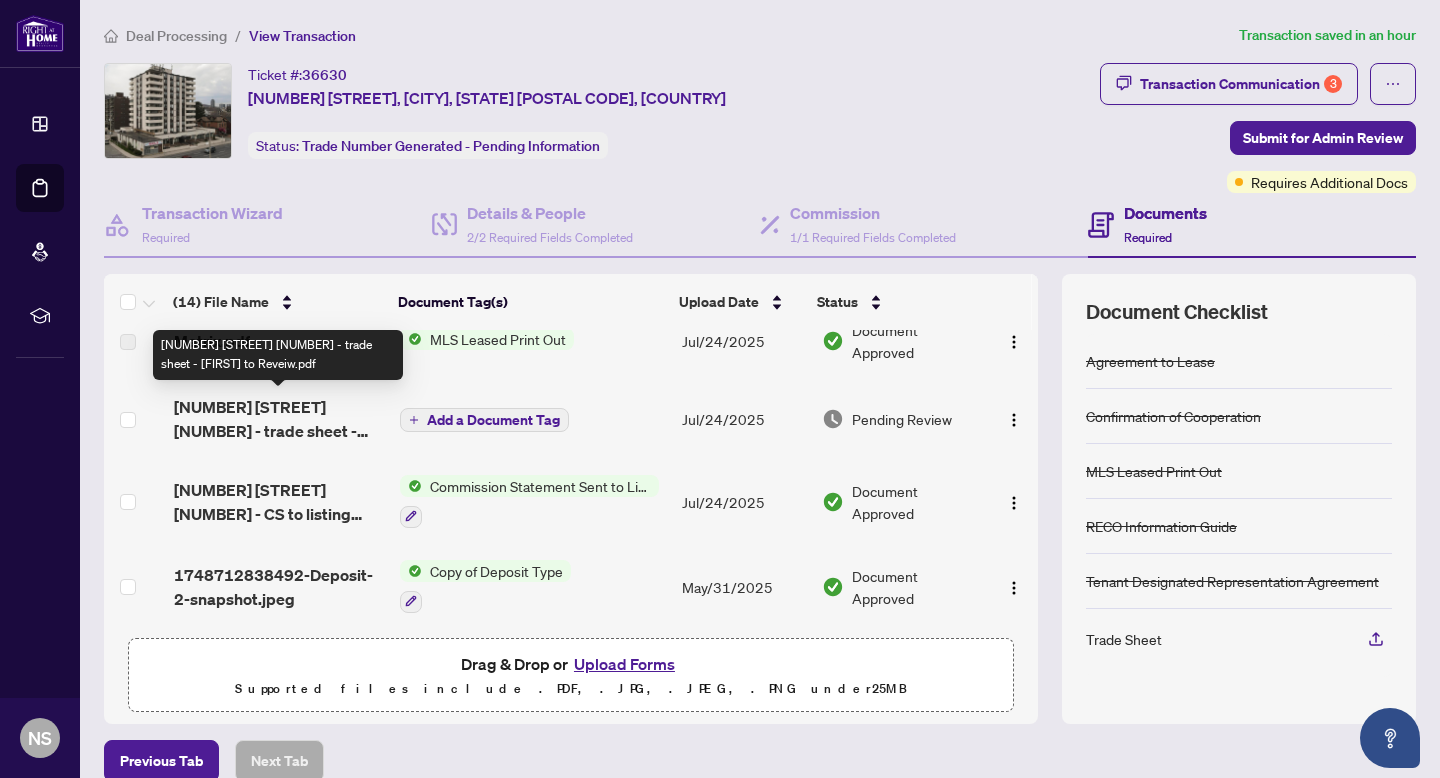 click on "[NUMBER] [STREET] [NUMBER] - trade sheet - [FIRST] to Reveiw.pdf" at bounding box center (279, 419) 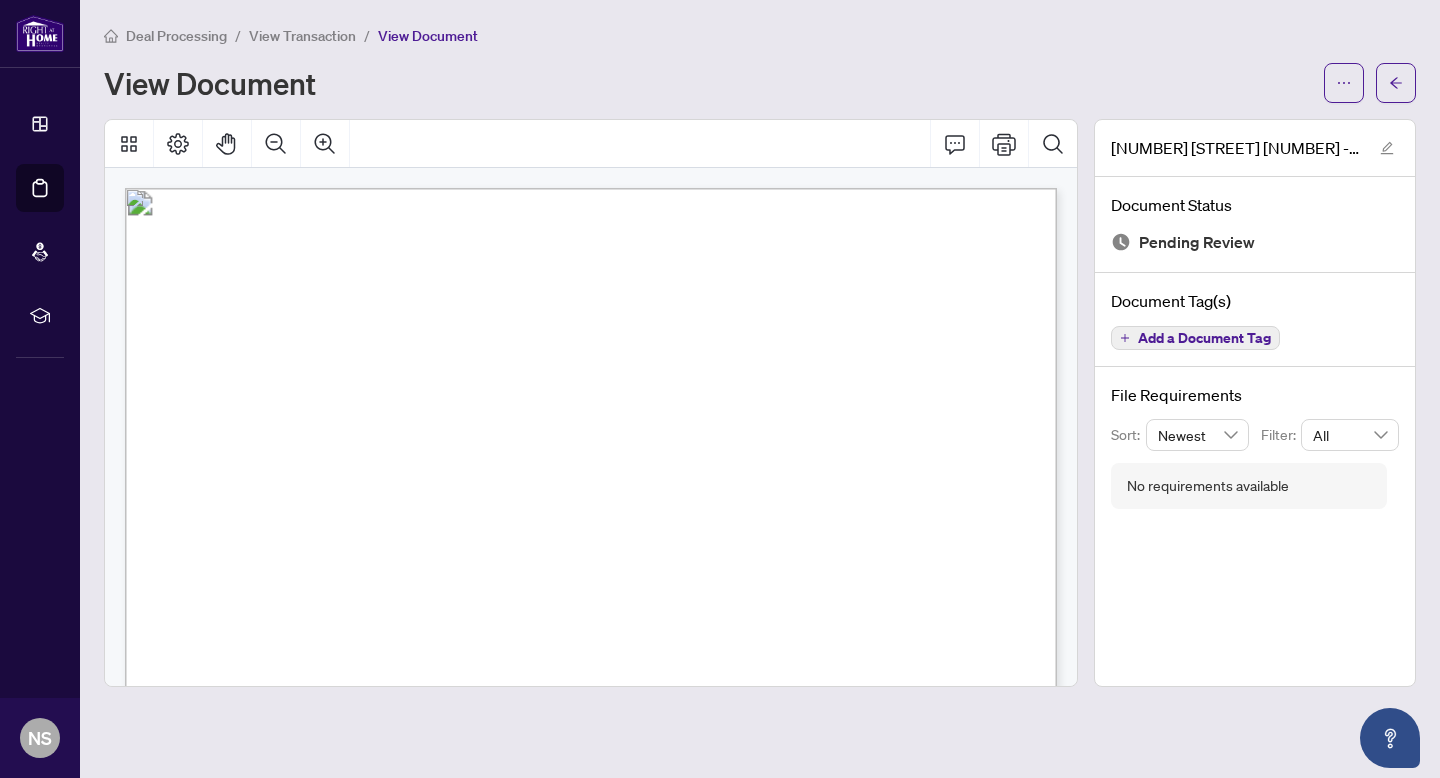 click on "[COMPANY] [NUMBER]
[NUMBER] [STREET] [NUMBER]
[CITY],[STATE] [POSTAL CODE]  Property:
Type:  RESIDENTIAL
Class.:  SELLING SIDE - LEASE  Status: Open  MLS #:  [NUMBER]
Offer Date:  [MONTH] [DAY], [YEAR]  Entry Date:  [MONTH] [DAY], [YEAR]  No Conditions
Firm Date:  [MONTH] [DAY], [YEAR]  Close Date:  [MONTH] [DAY], [YEAR]
Settlement Date:  [MONTH] [DAY], [YEAR]
Contacts:
Type  End Name  Phone #  Address  Contact  Work/Fax
Buyer  S  [FIRST] [LAST]  ON, CA
Buyer  S  [FIRST] [LAST]  ON, CA
Seller  L  [FIRST] [LAST]  [NUMBER] [STREET], [NUMBER], [CITY], [STATE],
[POSTAL CODE], CA
Outside Brokers:
Type  End Name  Phone #  Address  Agent  Fax
Outside Broker L  [COMPANY] - EFT  ([PHONE]) [NUMBER] [STREET], [NUMBER]/F, [CITY], [STATE], [POSTAL CODE] [FIRST] [LAST]  ([PHONE])
Financial:
Selling Price:  $[NUMBER]  Listing Comm. Rate:  [PERCENTAGE]%  Selling Comm. Rate:  [PERCENTAGE]%  A/R:  $[NUMBER]
Income  Listing Listing Other  Selling Selling Other  Sub-Total  HST  Total
Commission $[NUMBER] $[NUMBER] $[NUMBER] $[NUMBER] $[NUMBER] $[NUMBER] $[NUMBER]
Base Office Commission [NUMBER]" at bounding box center (834, 1106) 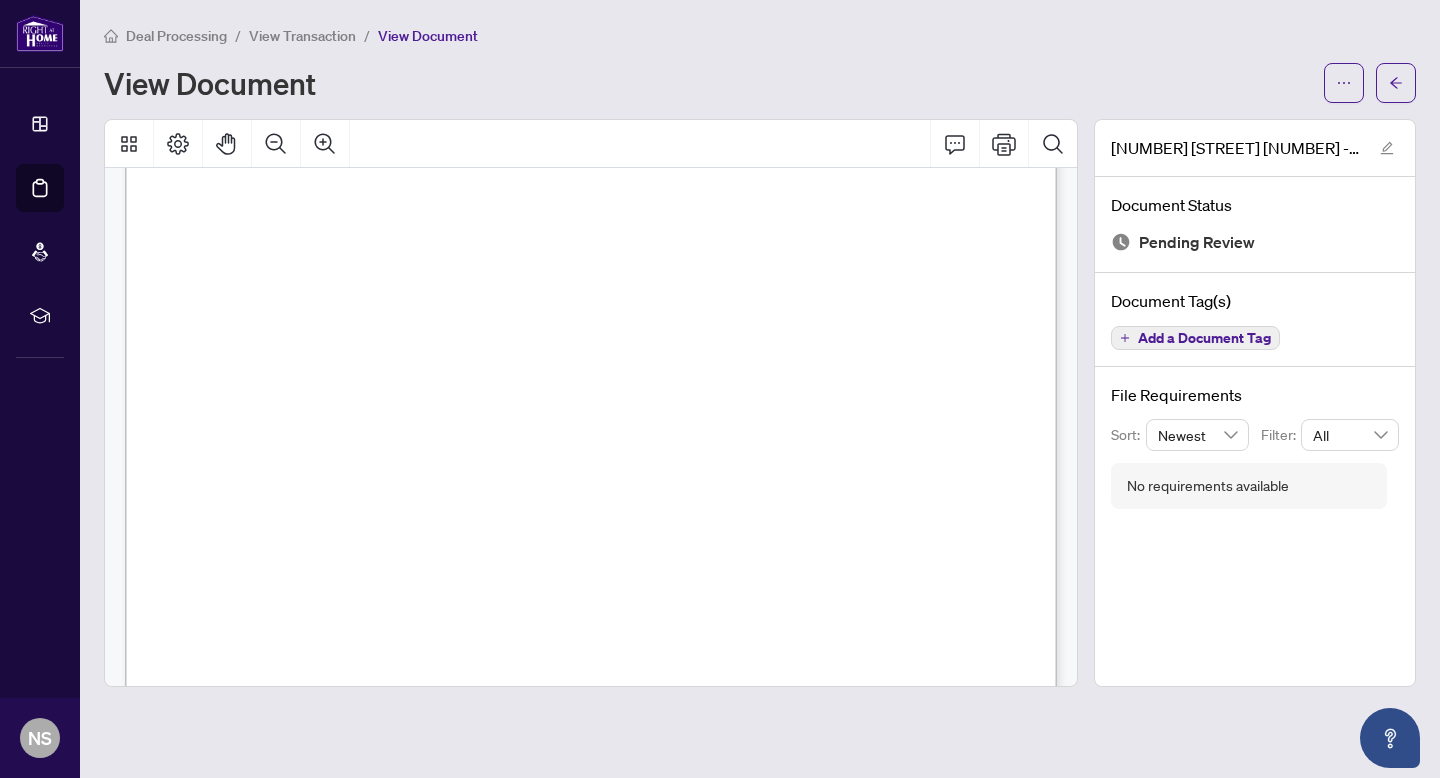 scroll, scrollTop: 200, scrollLeft: 0, axis: vertical 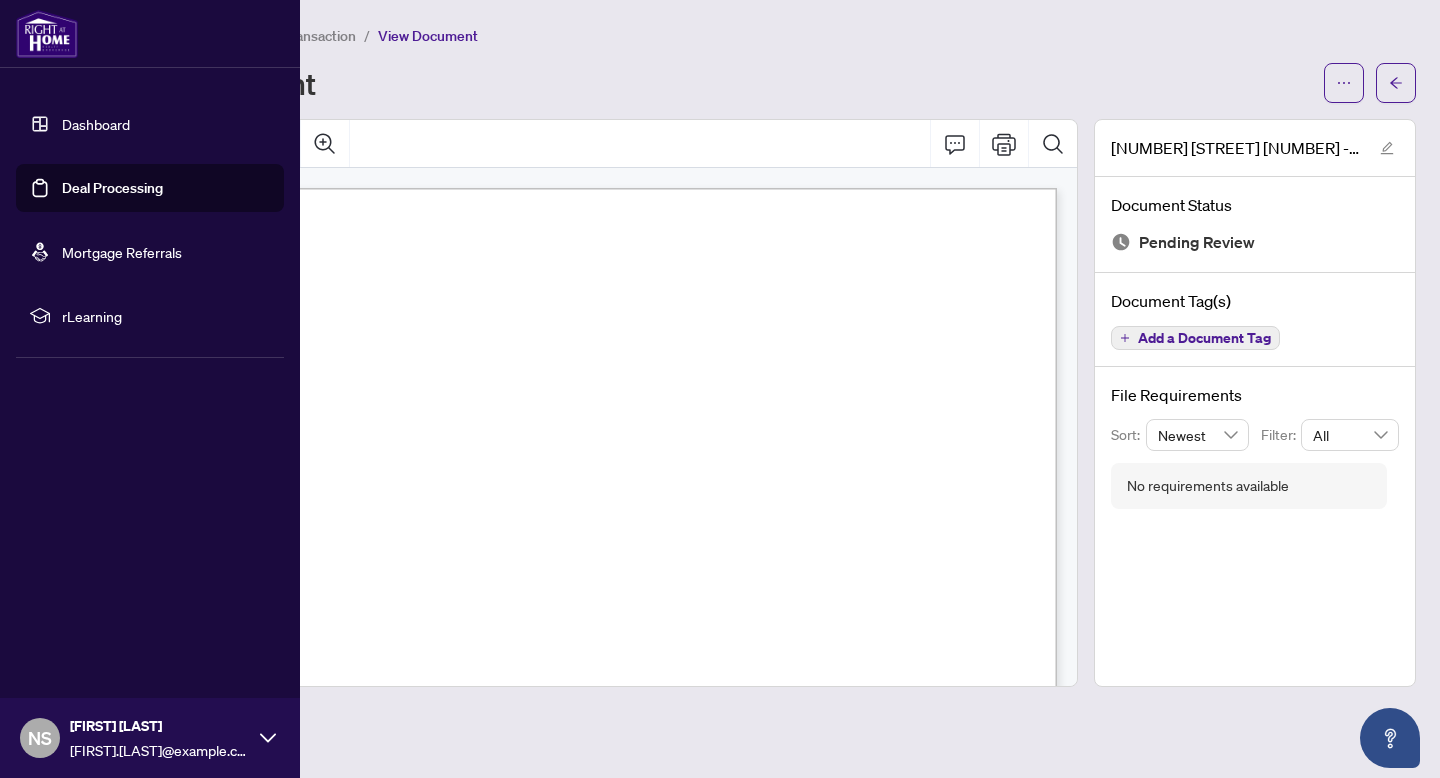 click on "Dashboard" at bounding box center (96, 124) 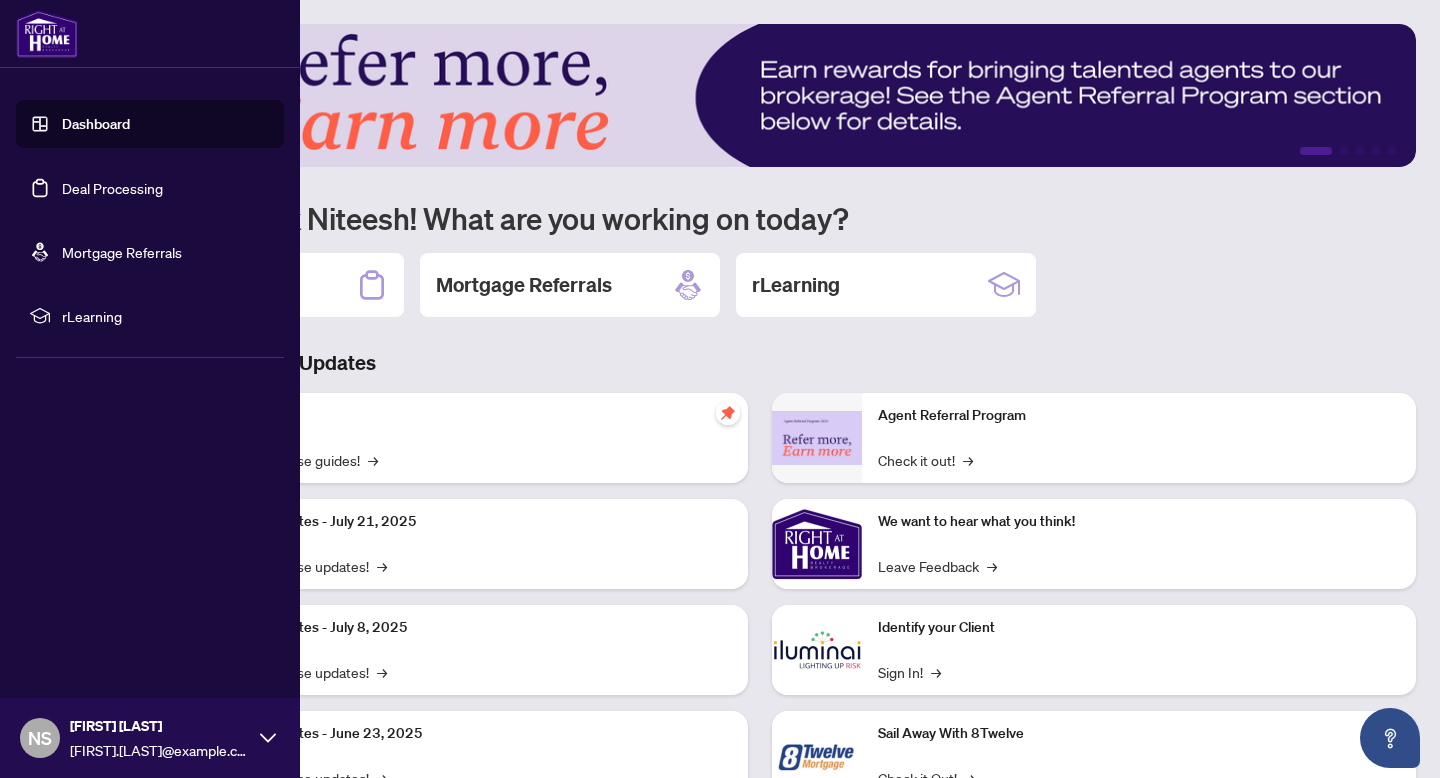click on "Deal Processing" at bounding box center [112, 188] 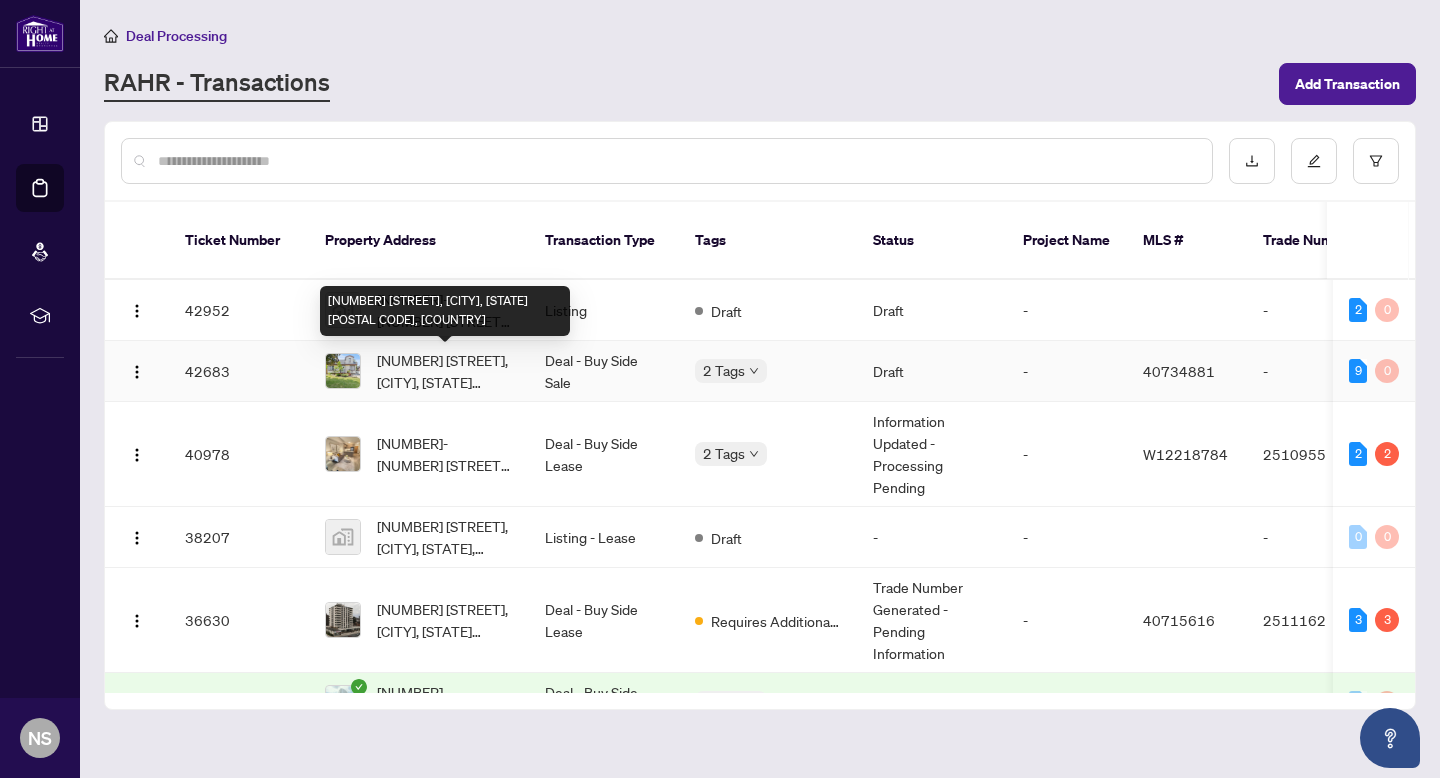 click on "[NUMBER] [STREET], [CITY], [STATE] [POSTAL CODE], [COUNTRY]" at bounding box center (445, 371) 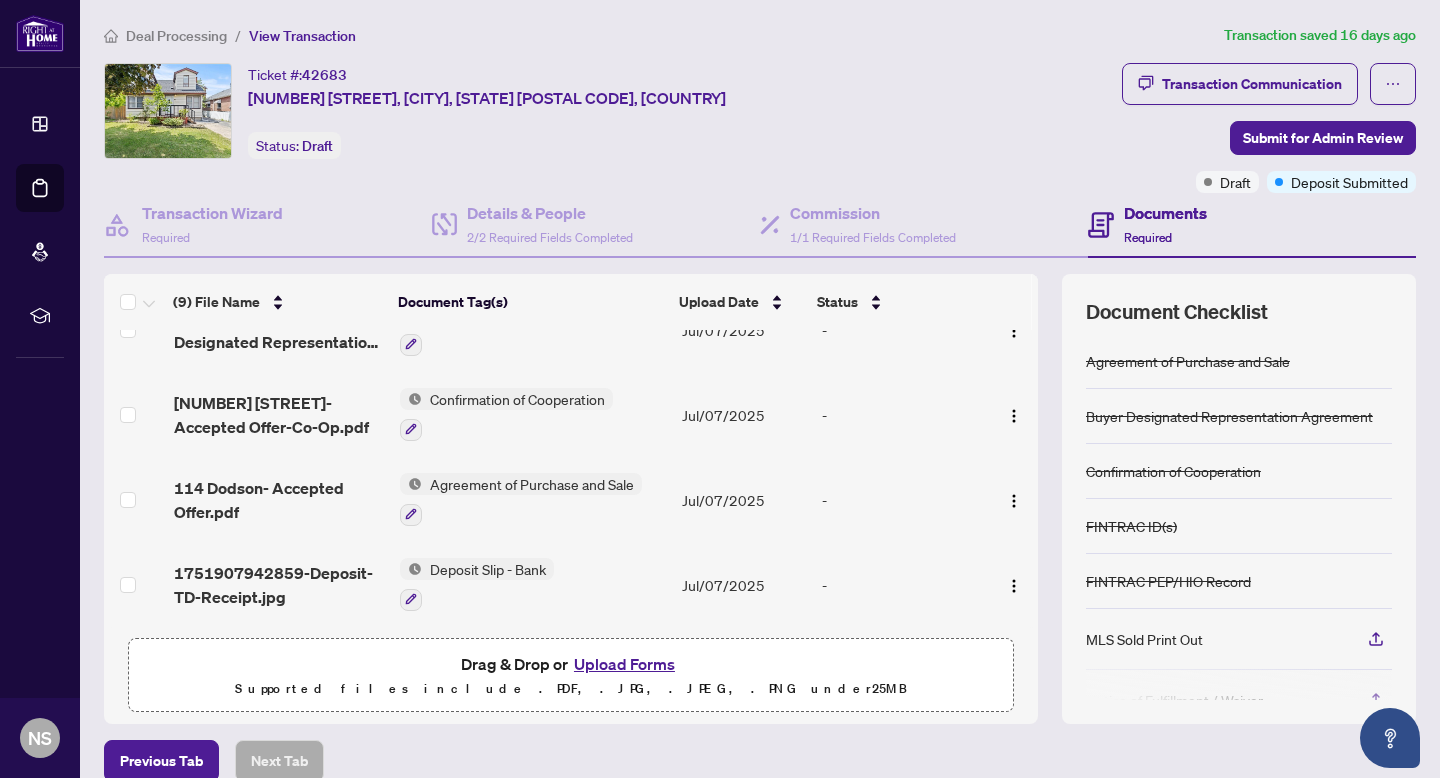 scroll, scrollTop: 0, scrollLeft: 0, axis: both 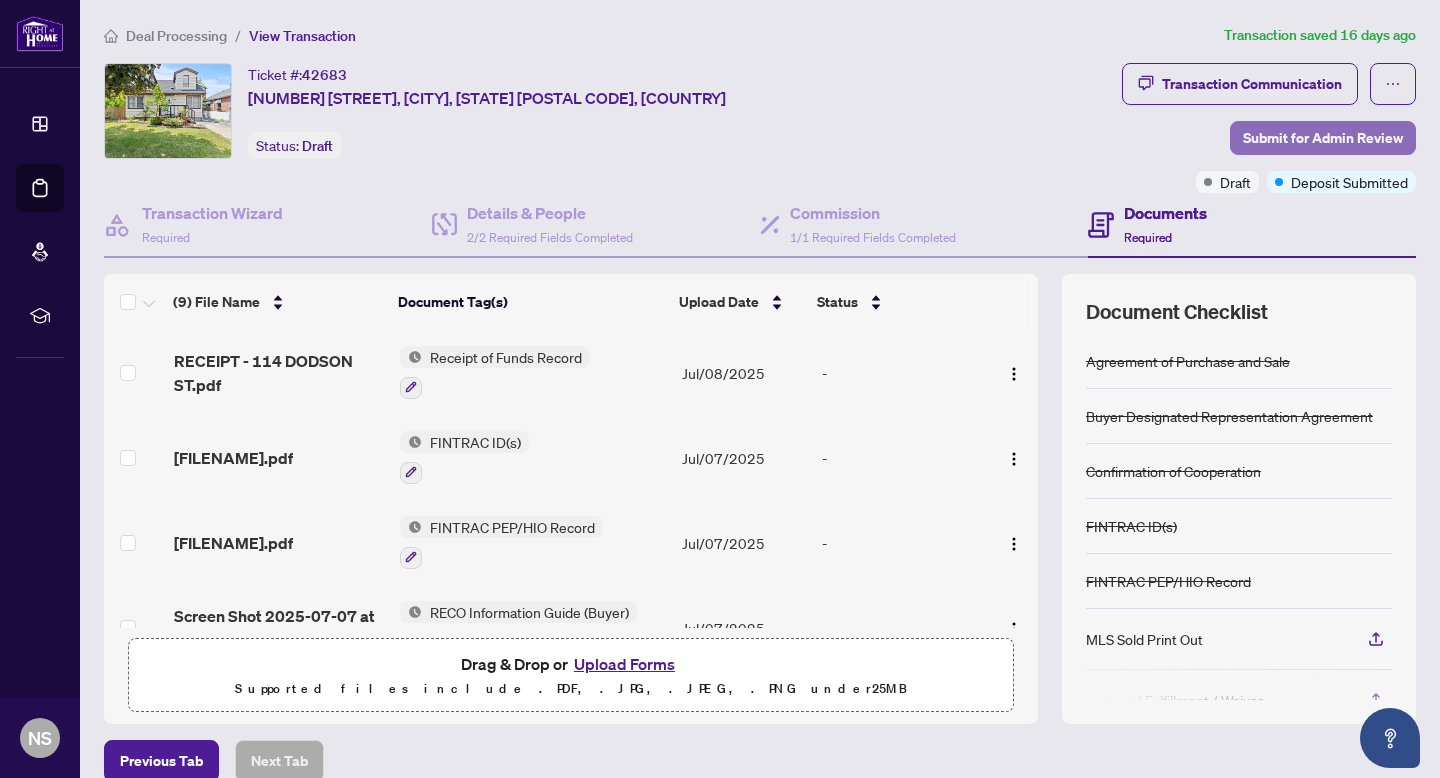 click on "Submit for Admin Review" at bounding box center (1323, 138) 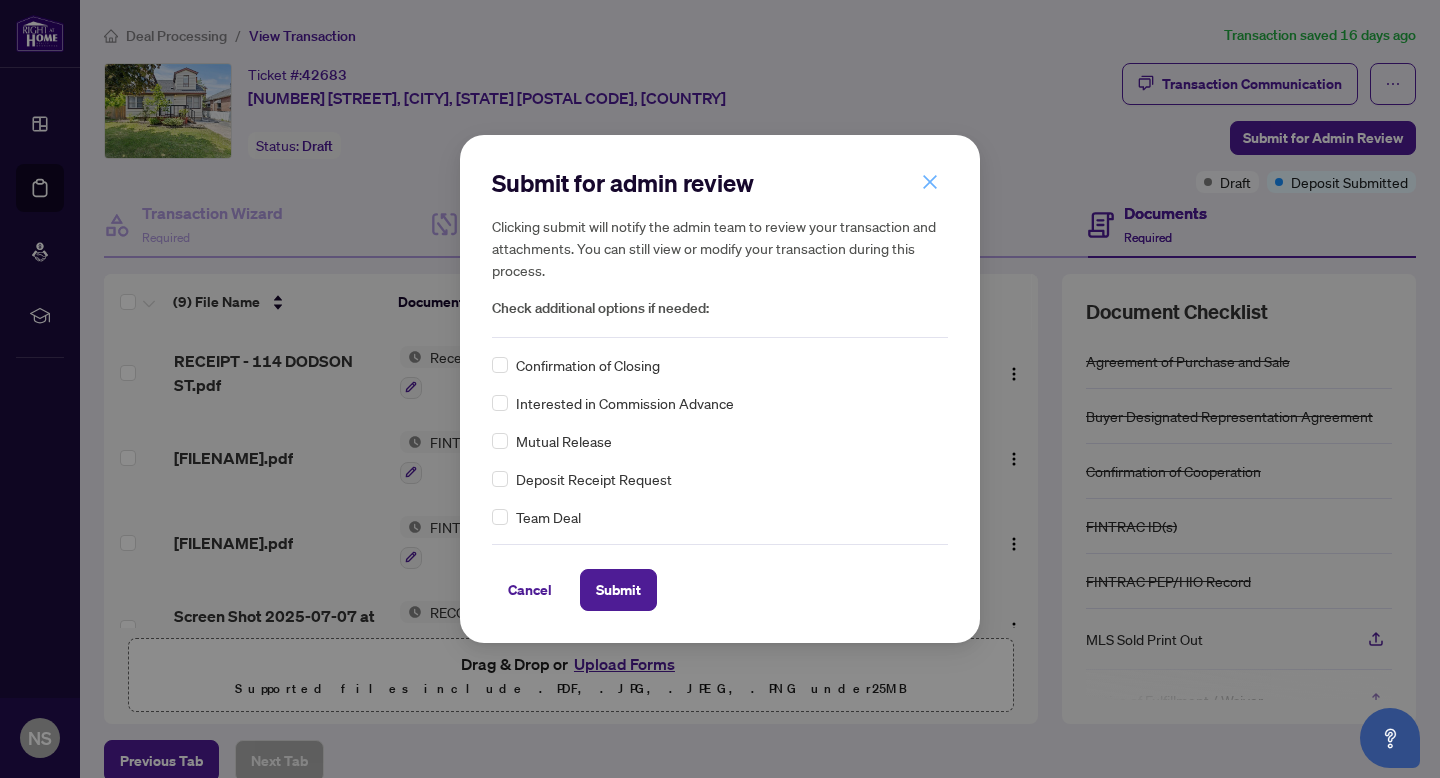 click 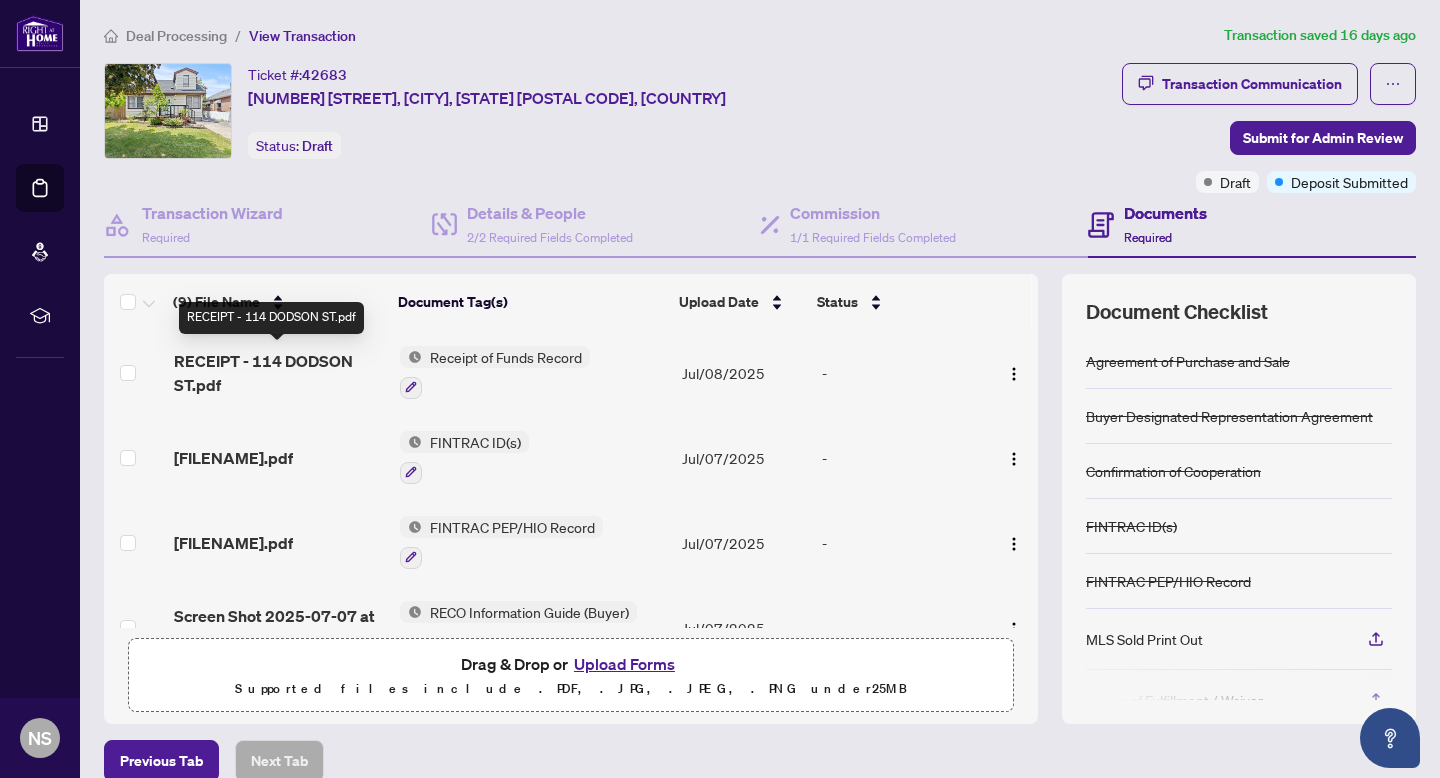 click on "RECEIPT - 114 DODSON ST.pdf" at bounding box center [279, 373] 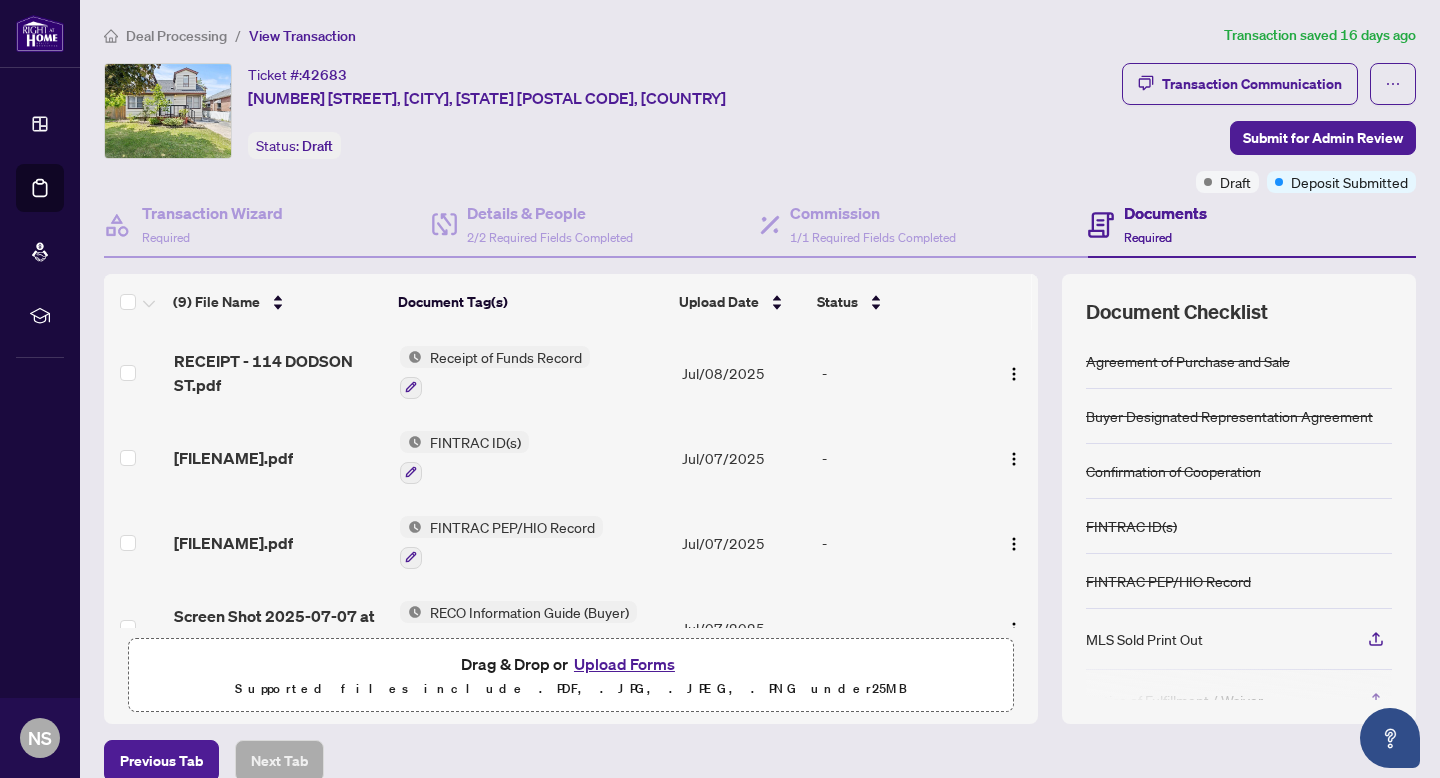 click on "Receipt of Funds Record" at bounding box center (506, 357) 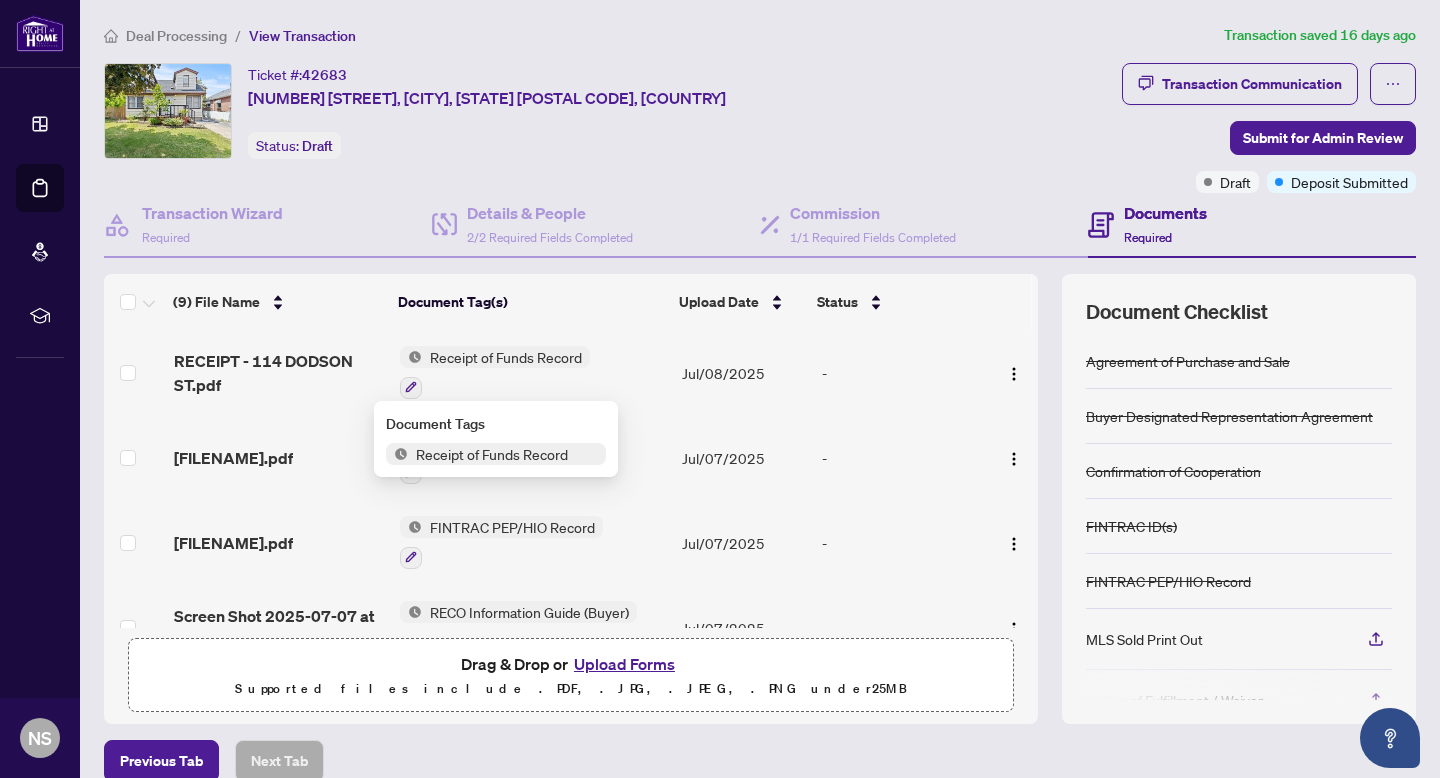 click on "Receipt of Funds Record" at bounding box center [492, 454] 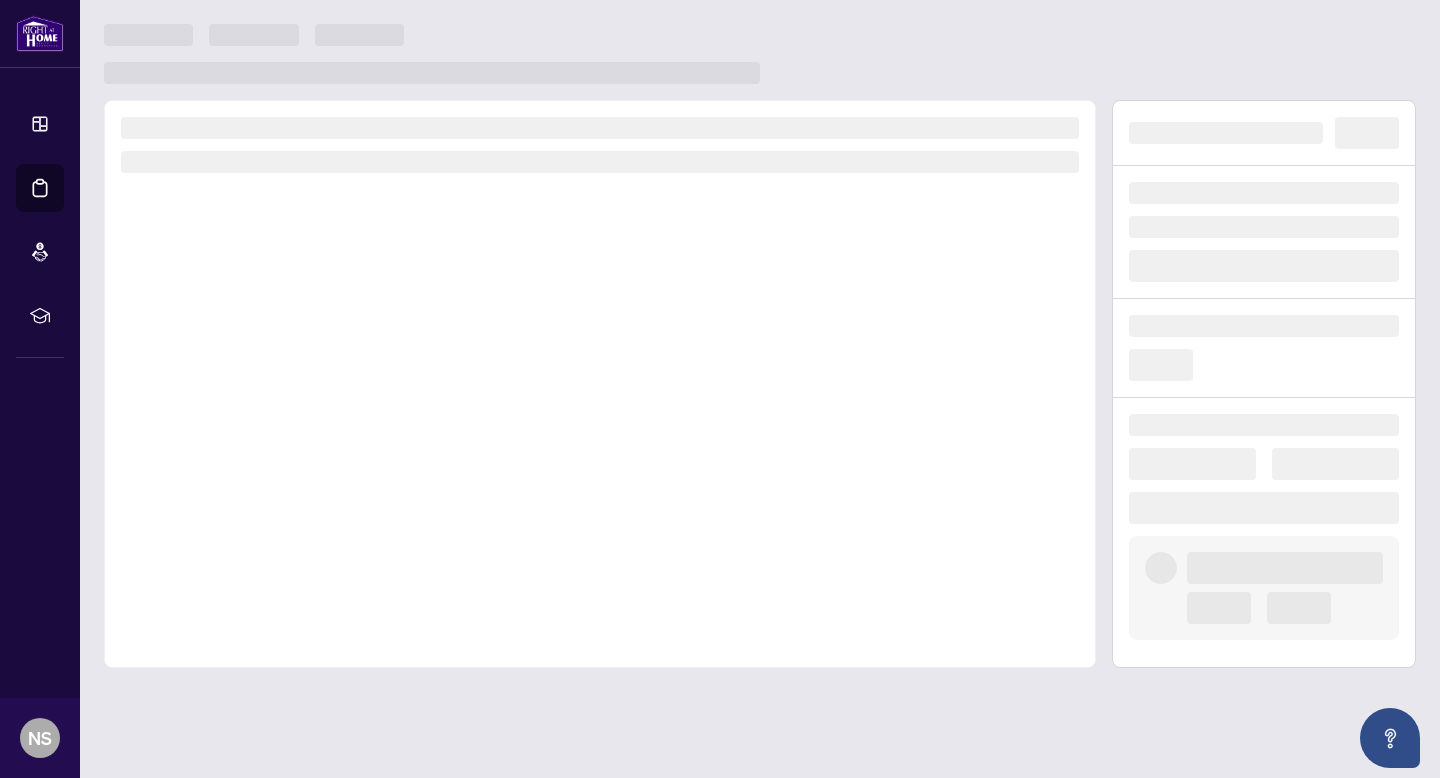 click at bounding box center [600, 384] 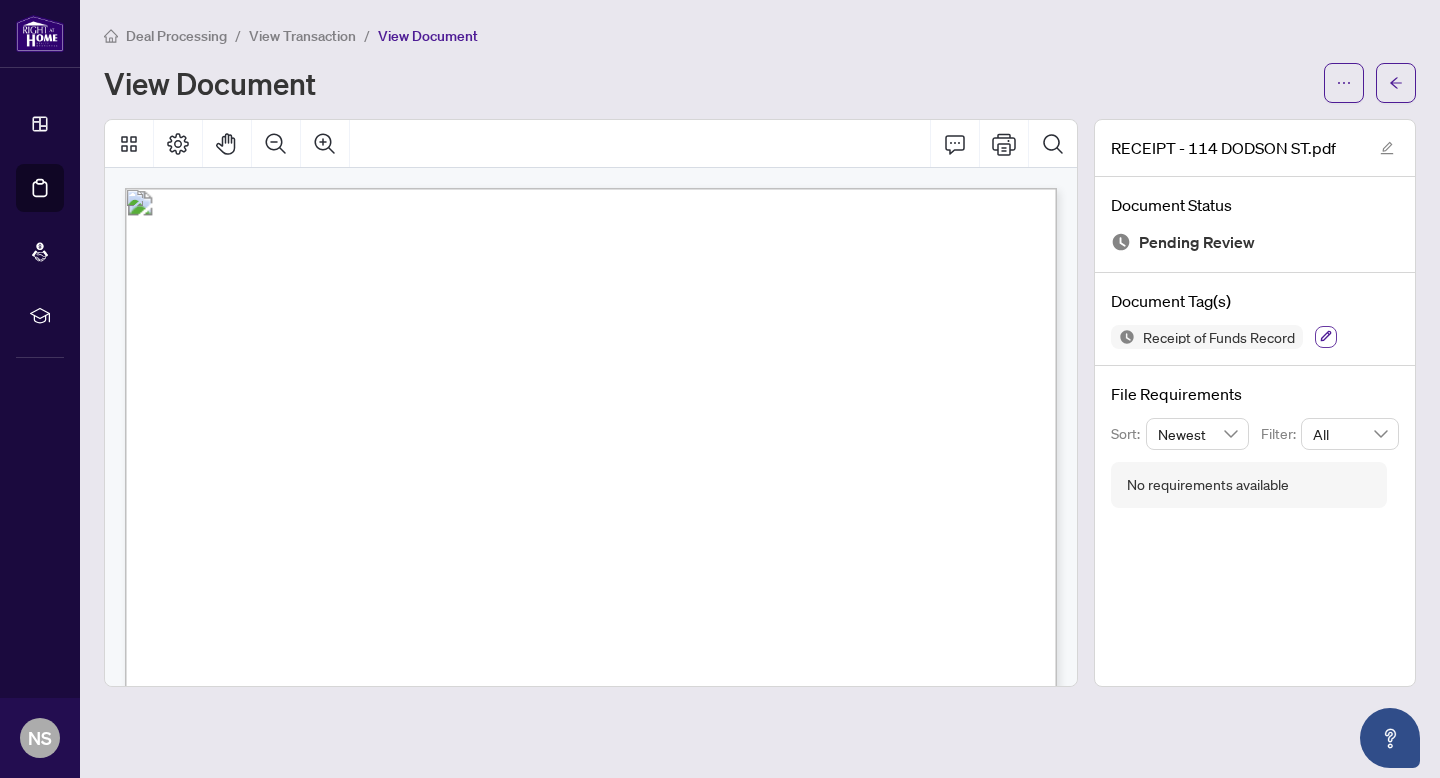 click 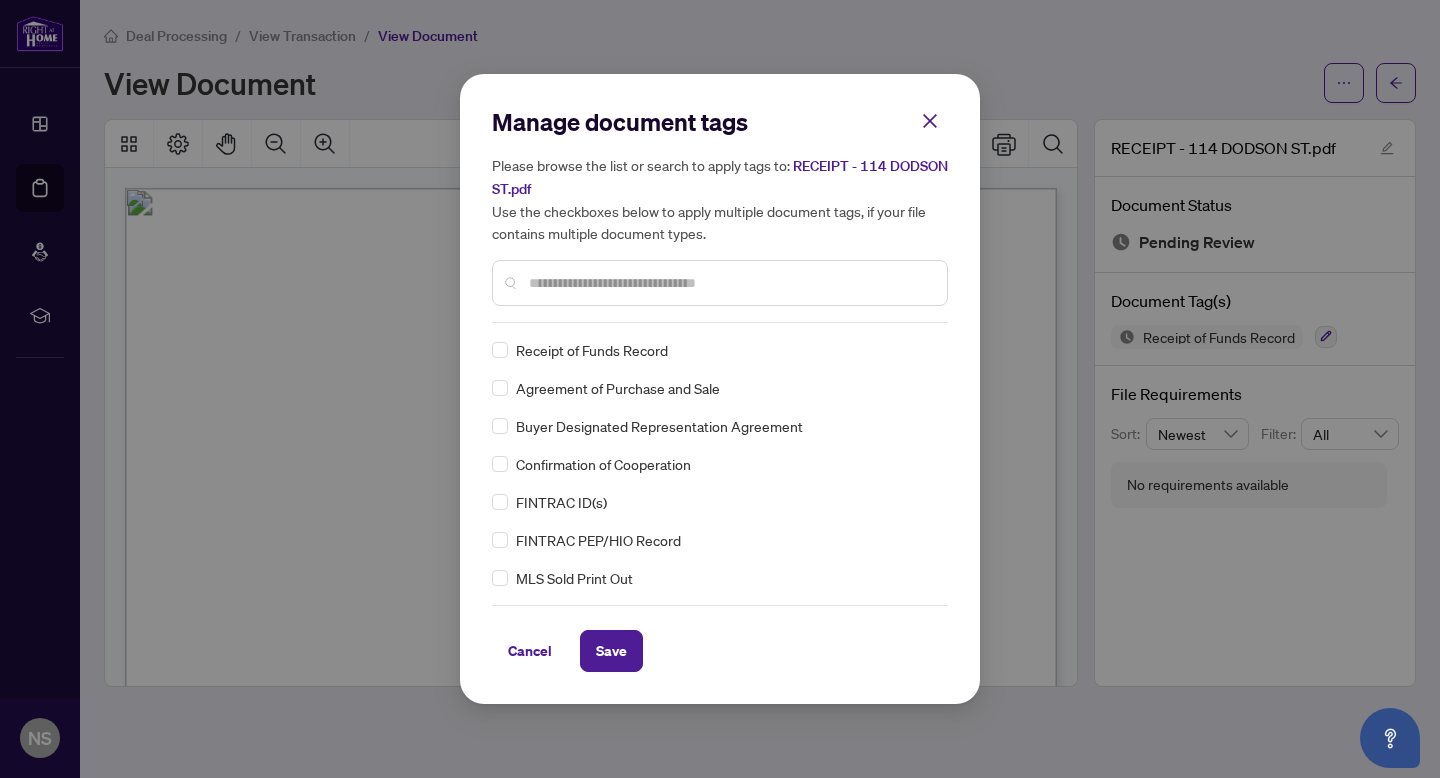 click at bounding box center (730, 283) 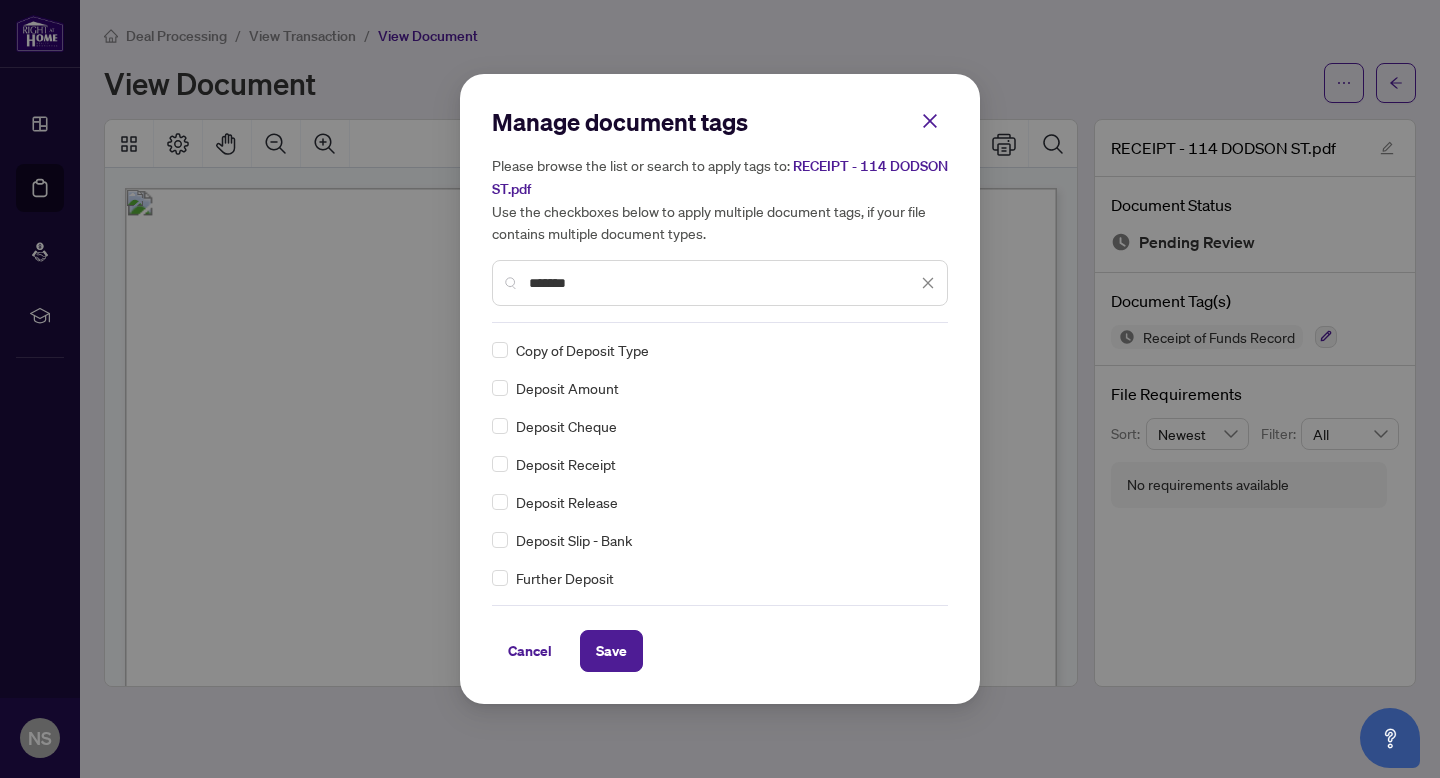 type on "*******" 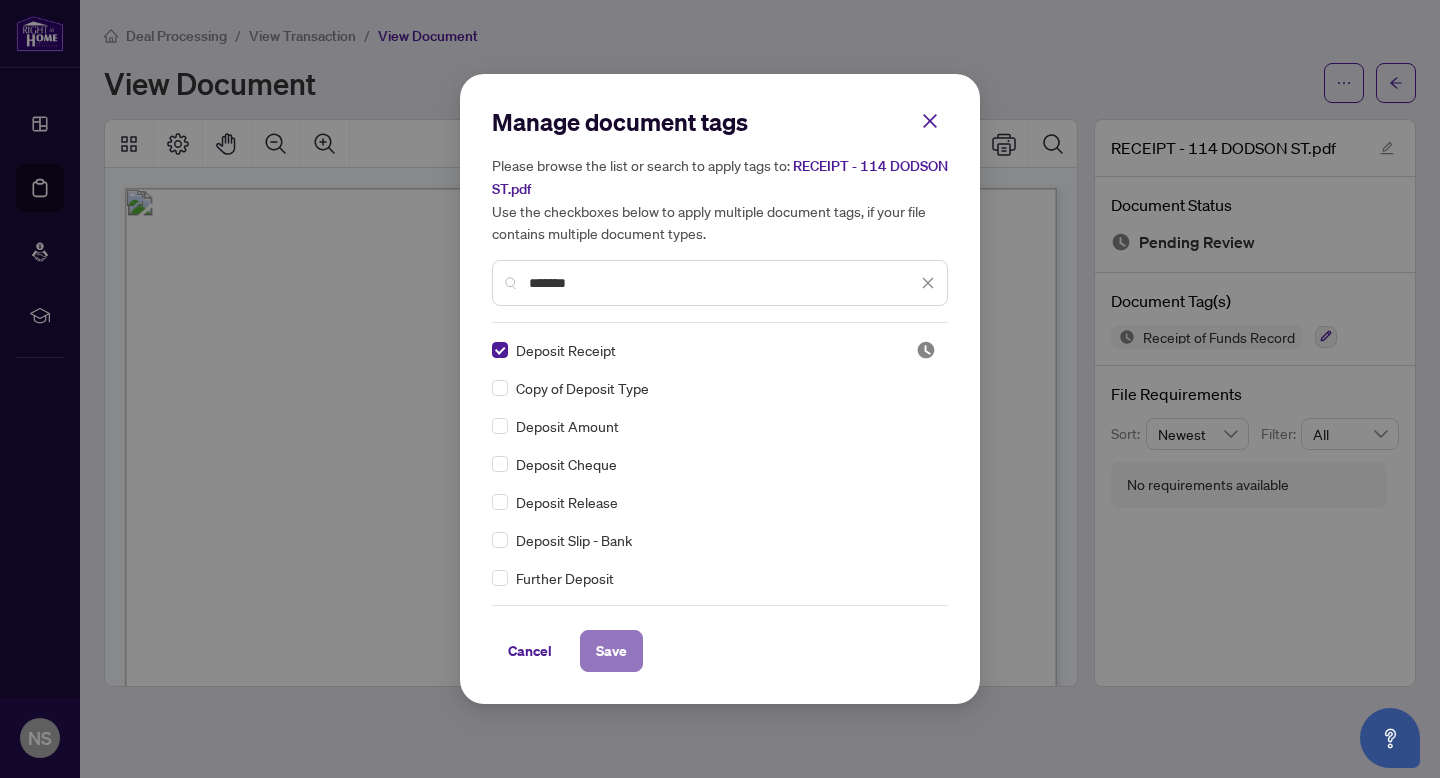 click on "Save" at bounding box center [611, 651] 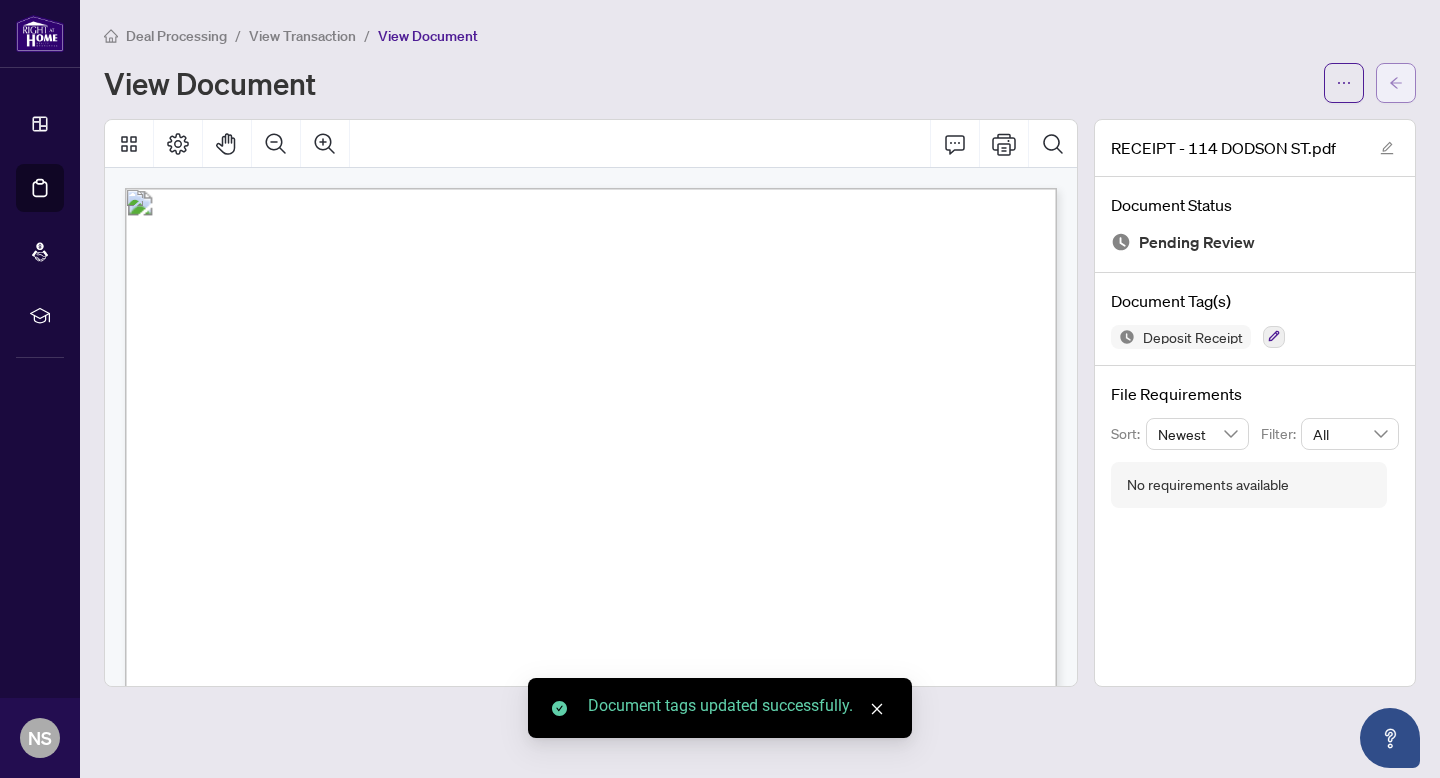 click 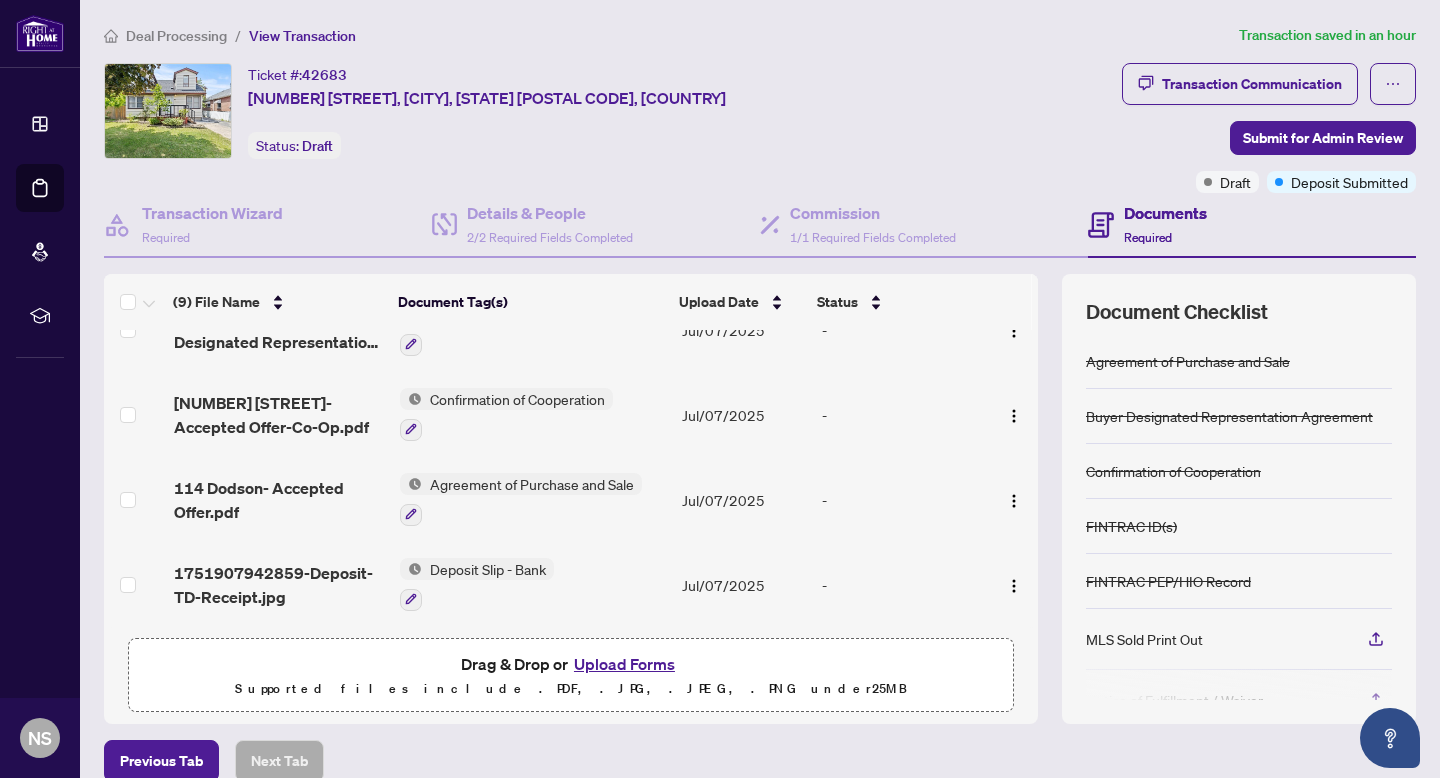 scroll, scrollTop: 0, scrollLeft: 0, axis: both 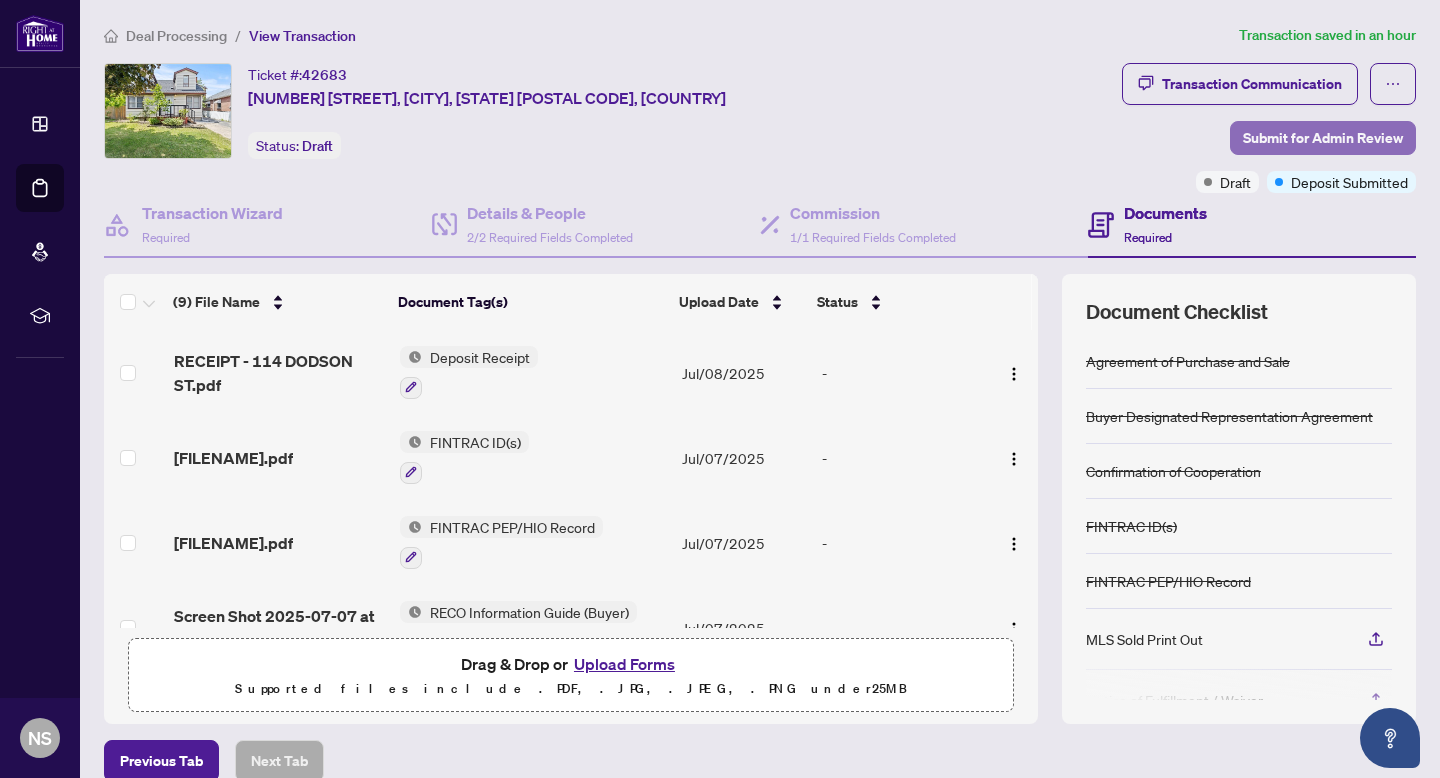 click on "Submit for Admin Review" at bounding box center (1323, 138) 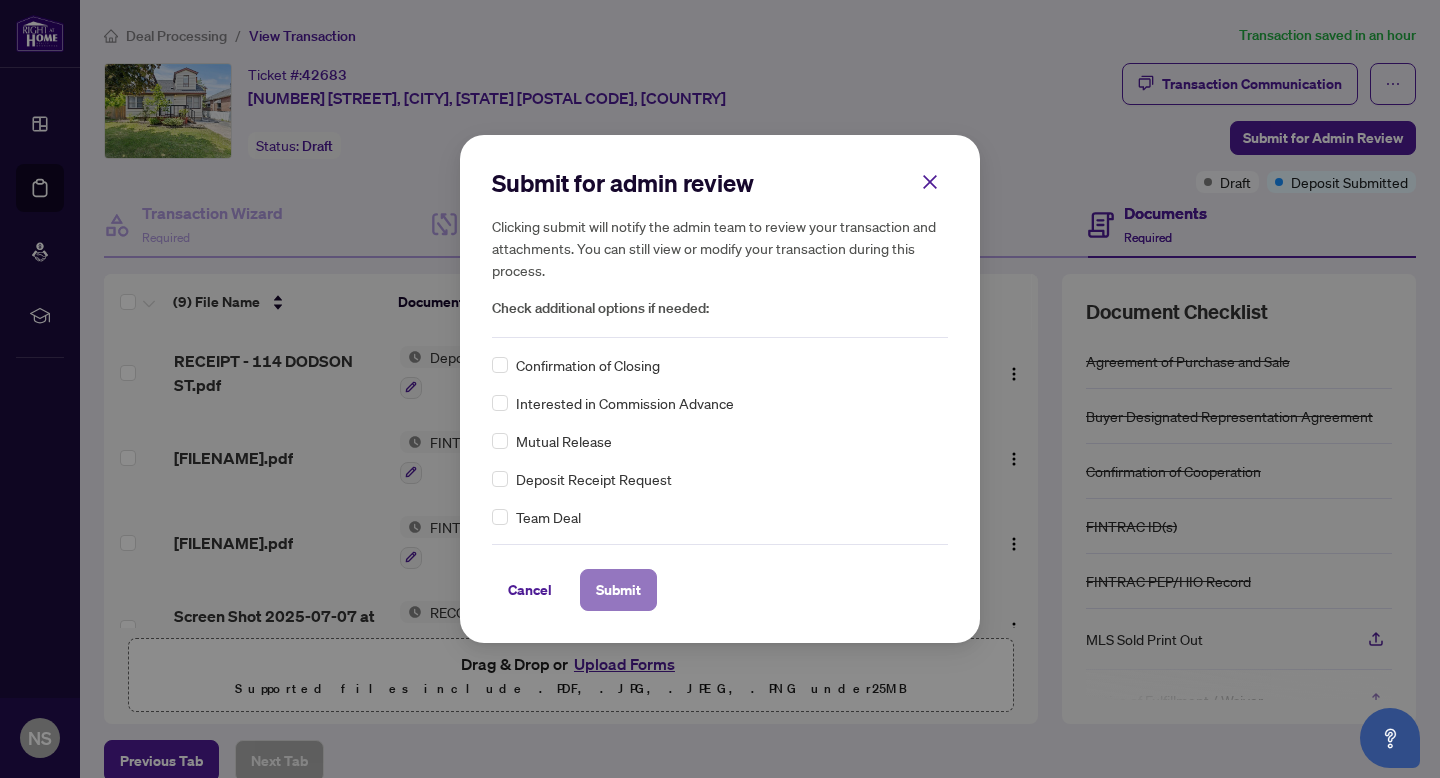 click on "Submit" at bounding box center [618, 590] 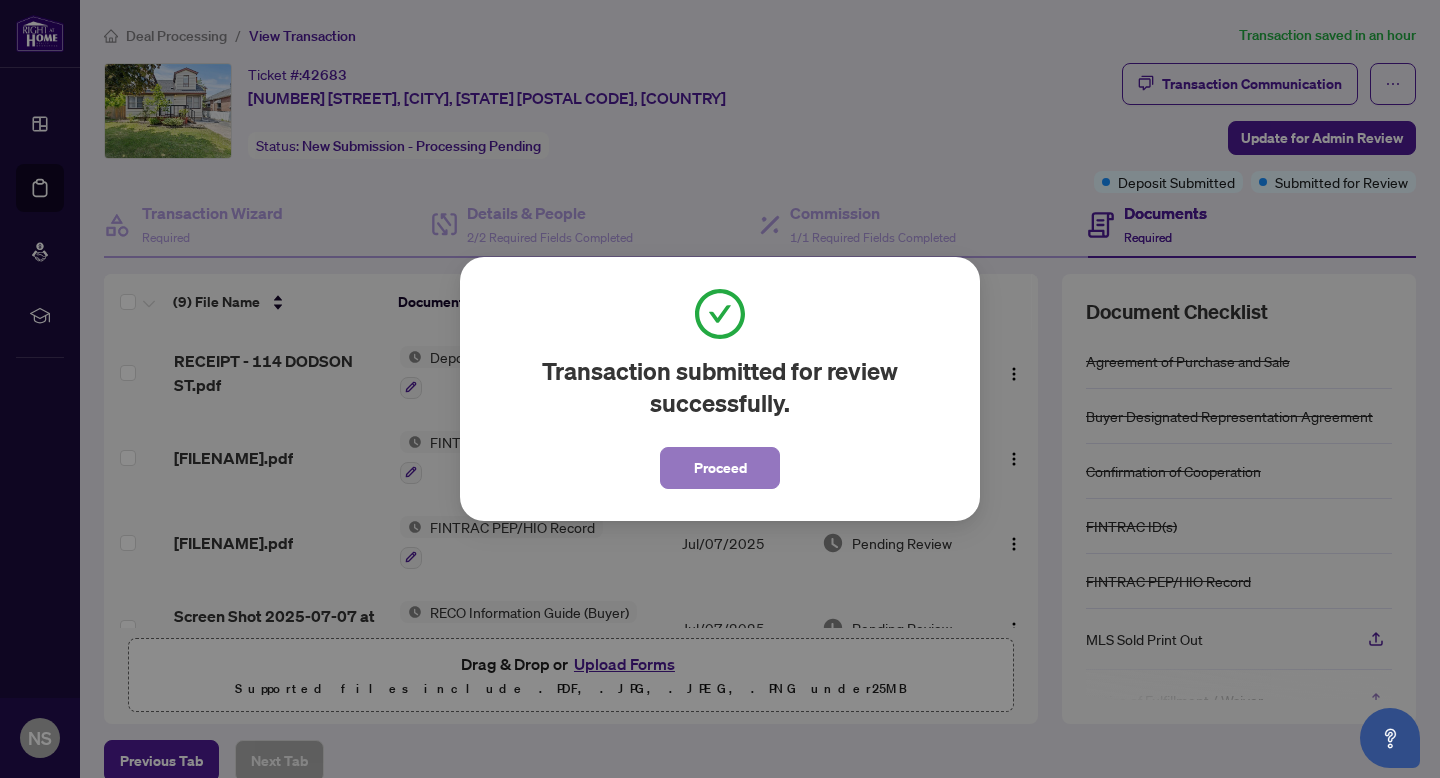 click on "Proceed" at bounding box center [720, 468] 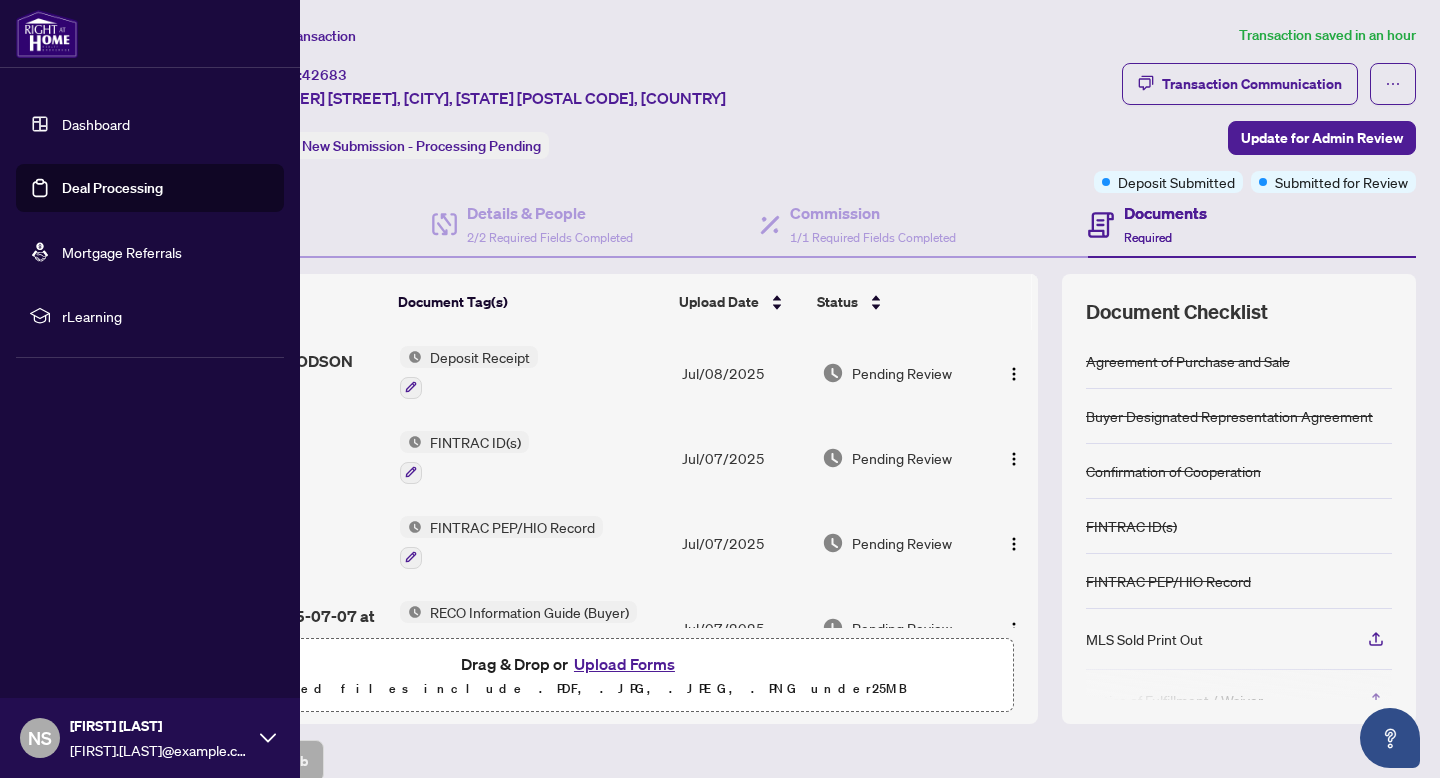 click on "Deal Processing" at bounding box center (112, 188) 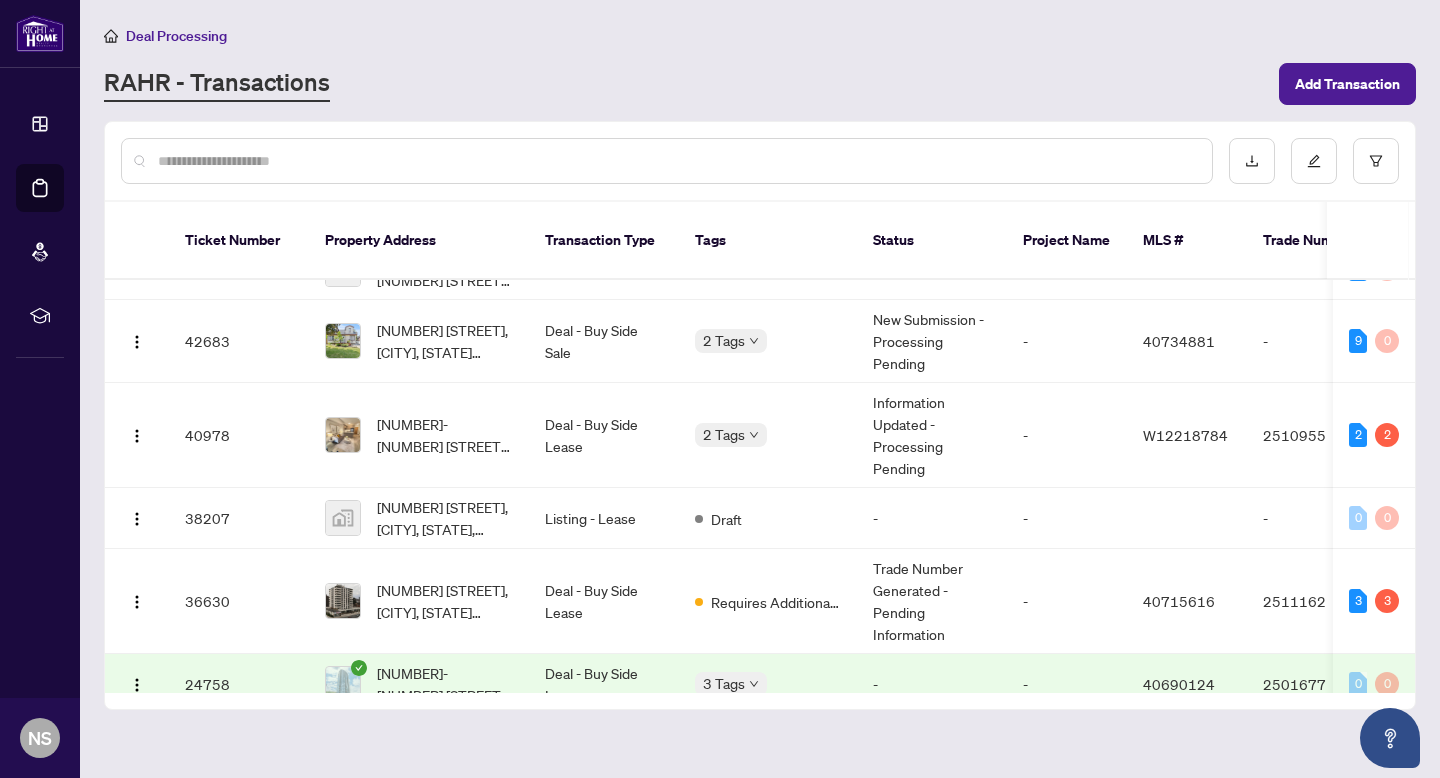 scroll, scrollTop: 0, scrollLeft: 0, axis: both 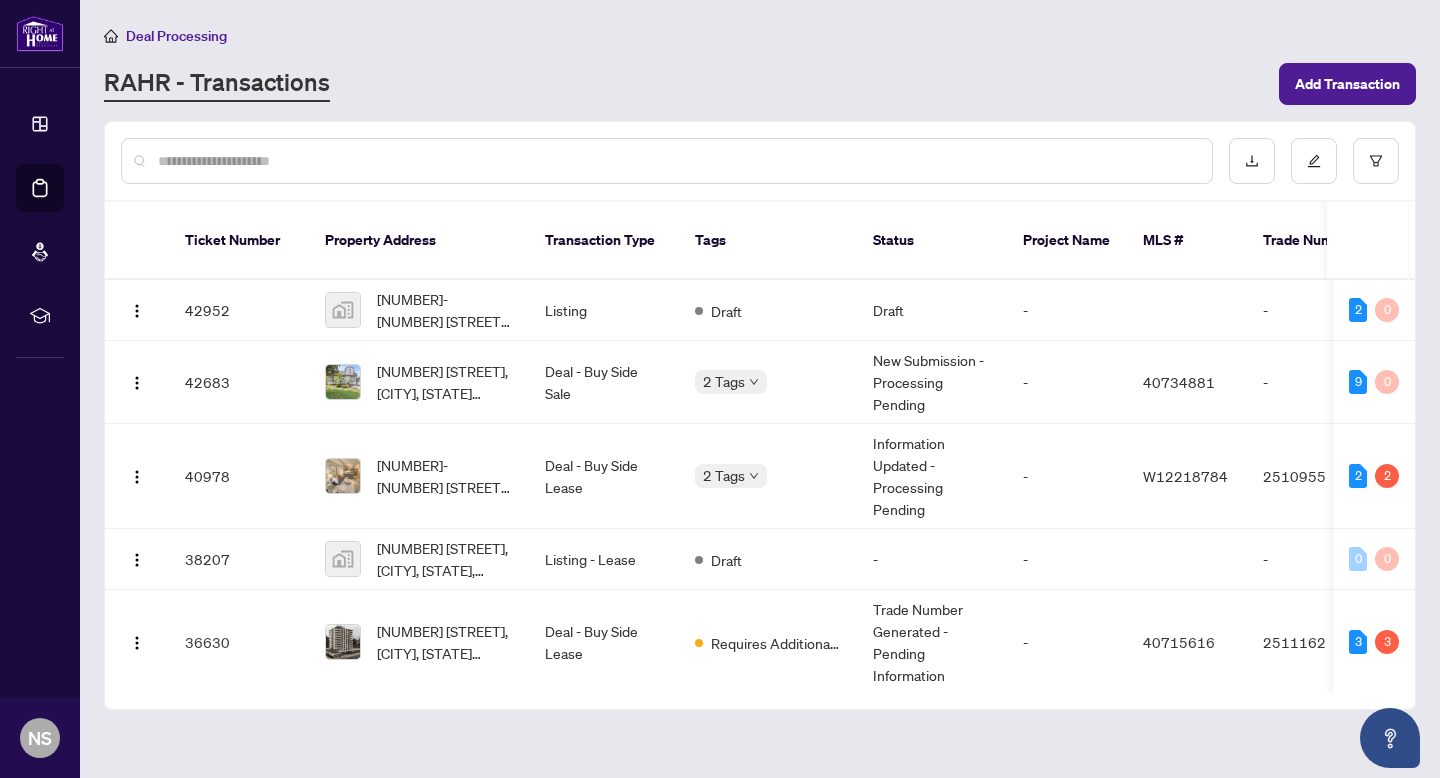 click on "Deal Processing" at bounding box center [176, 36] 